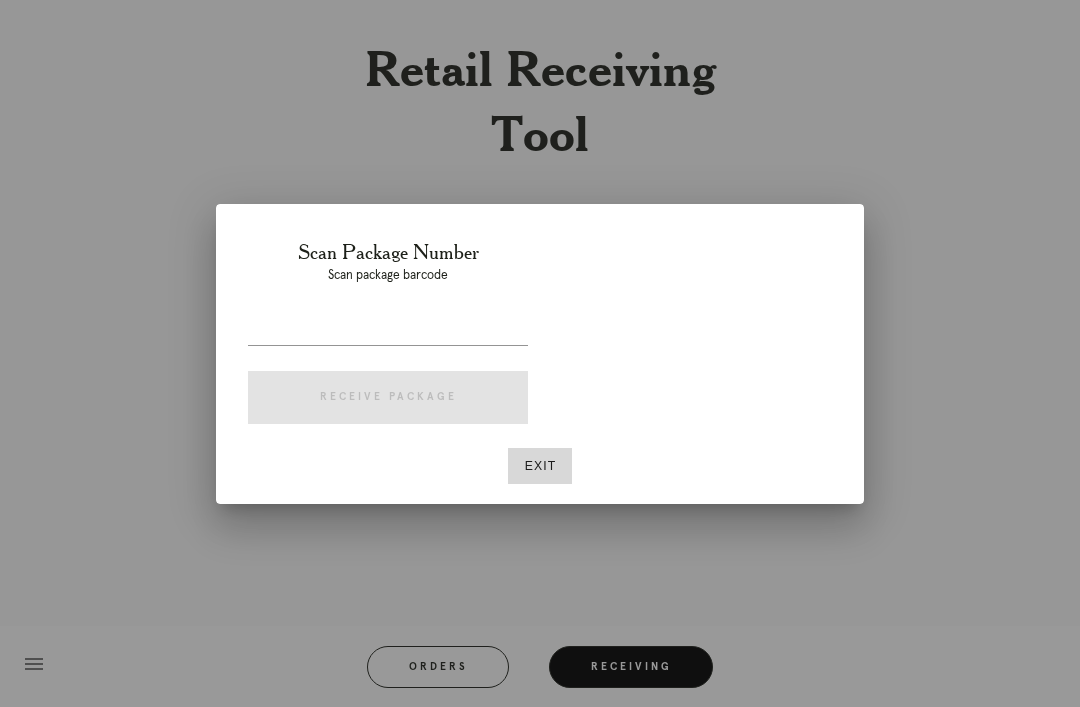 scroll, scrollTop: 0, scrollLeft: 0, axis: both 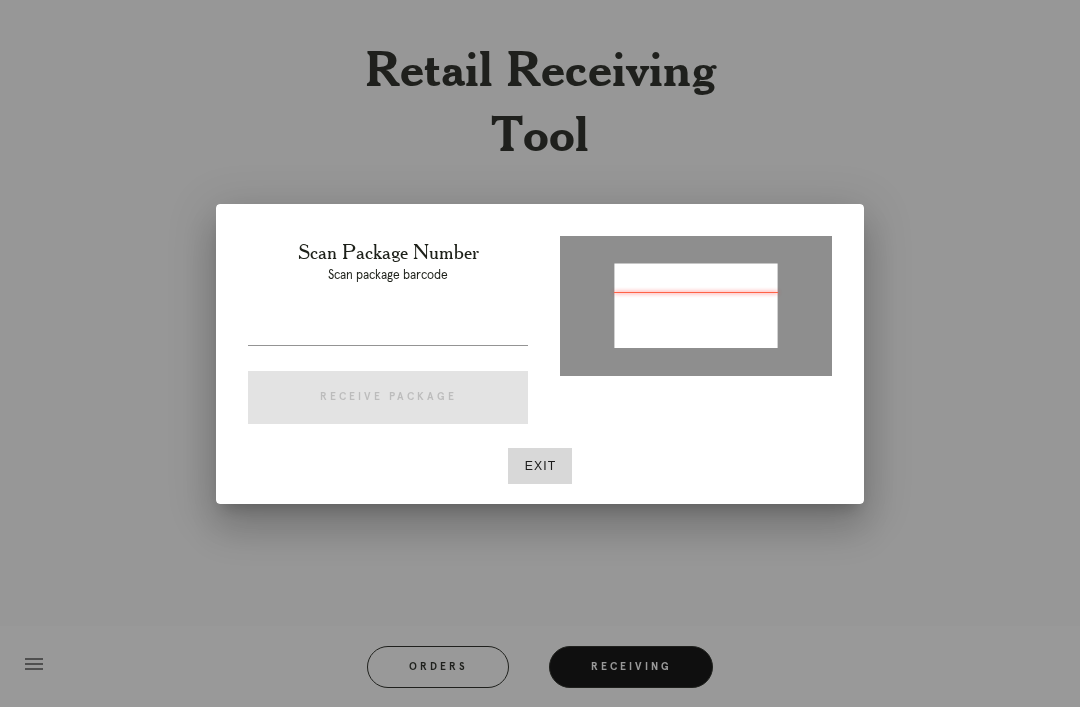 click at bounding box center (696, 304) 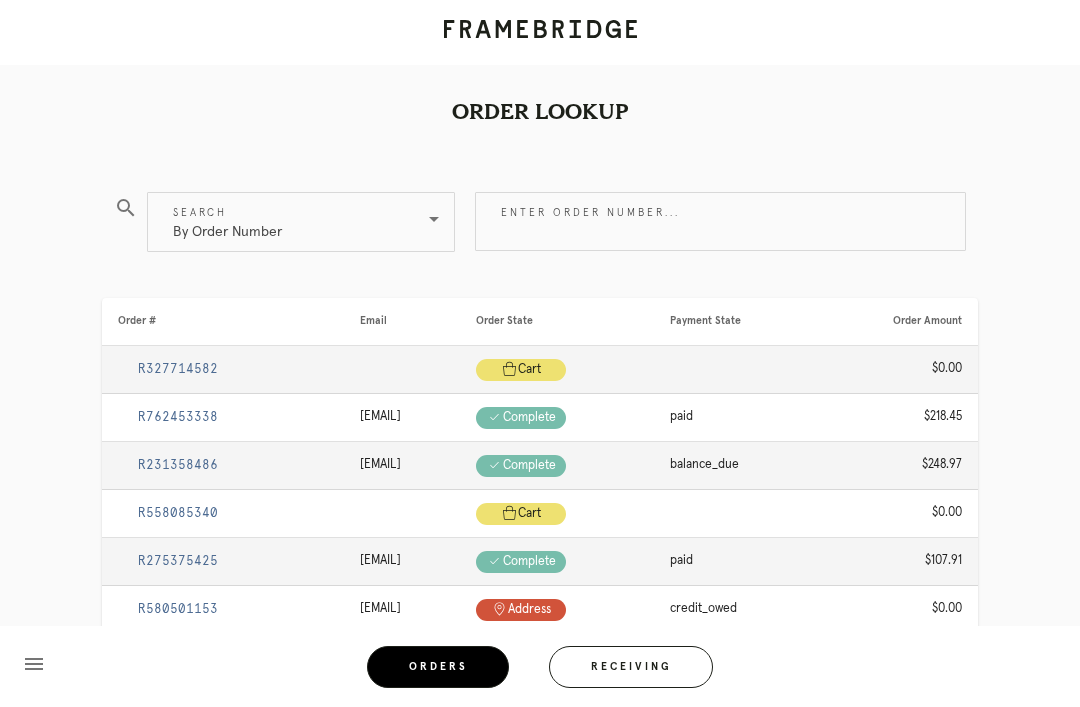 click on "Receiving" at bounding box center (631, 667) 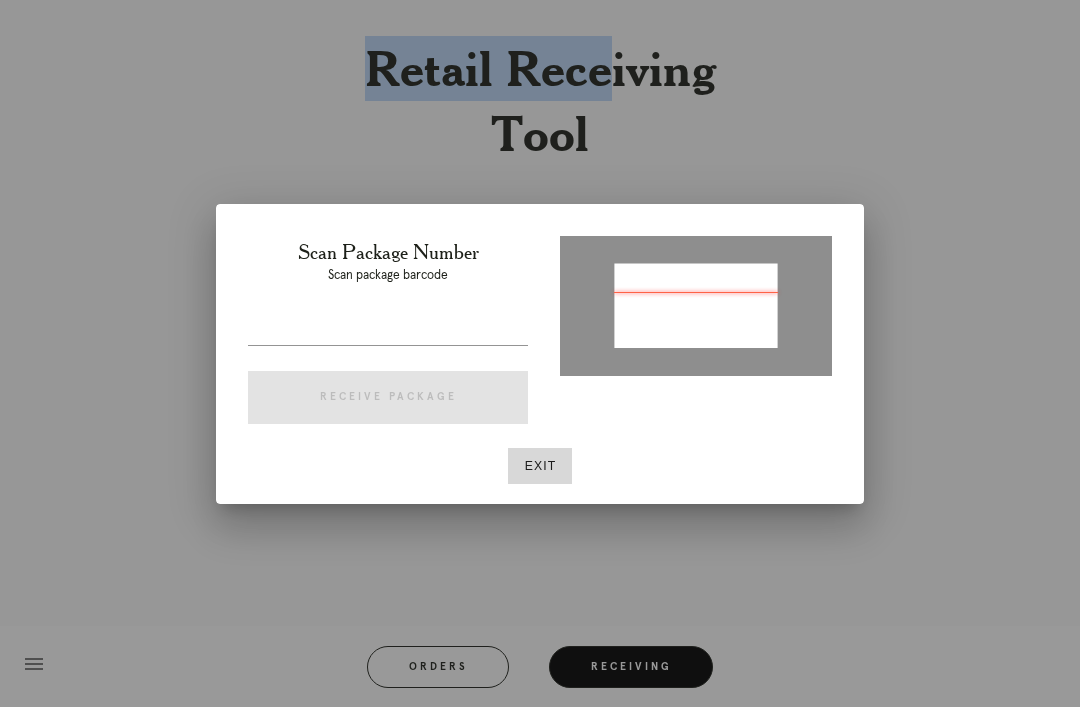 type on "P306189897543434" 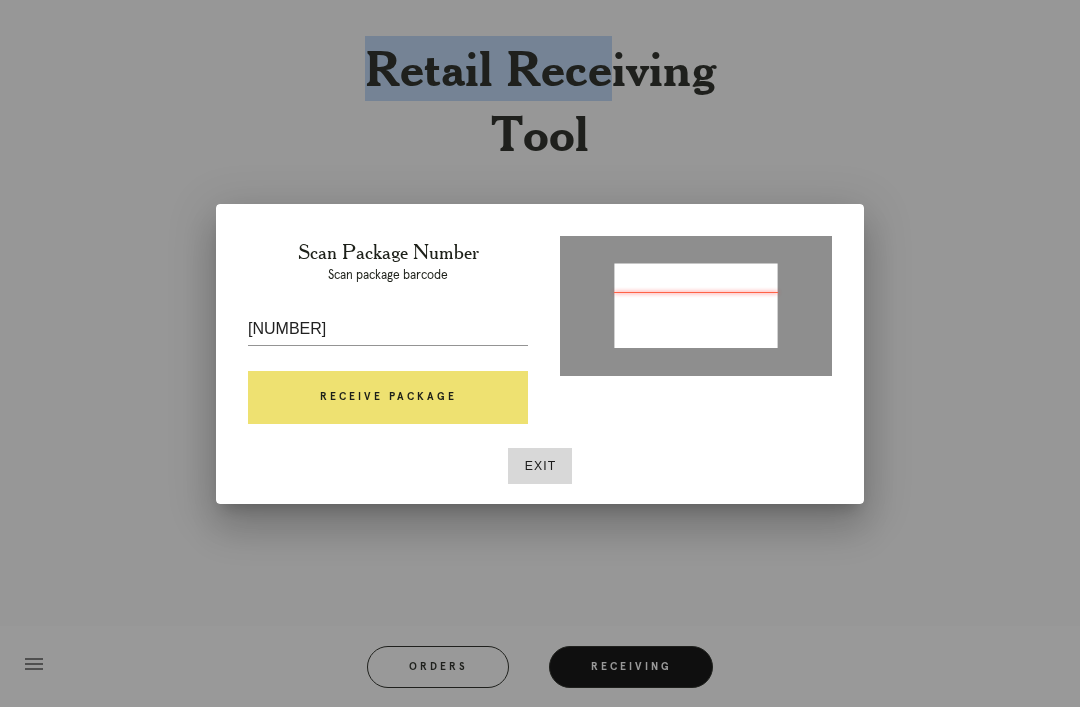 click on "Receive Package" at bounding box center [388, 398] 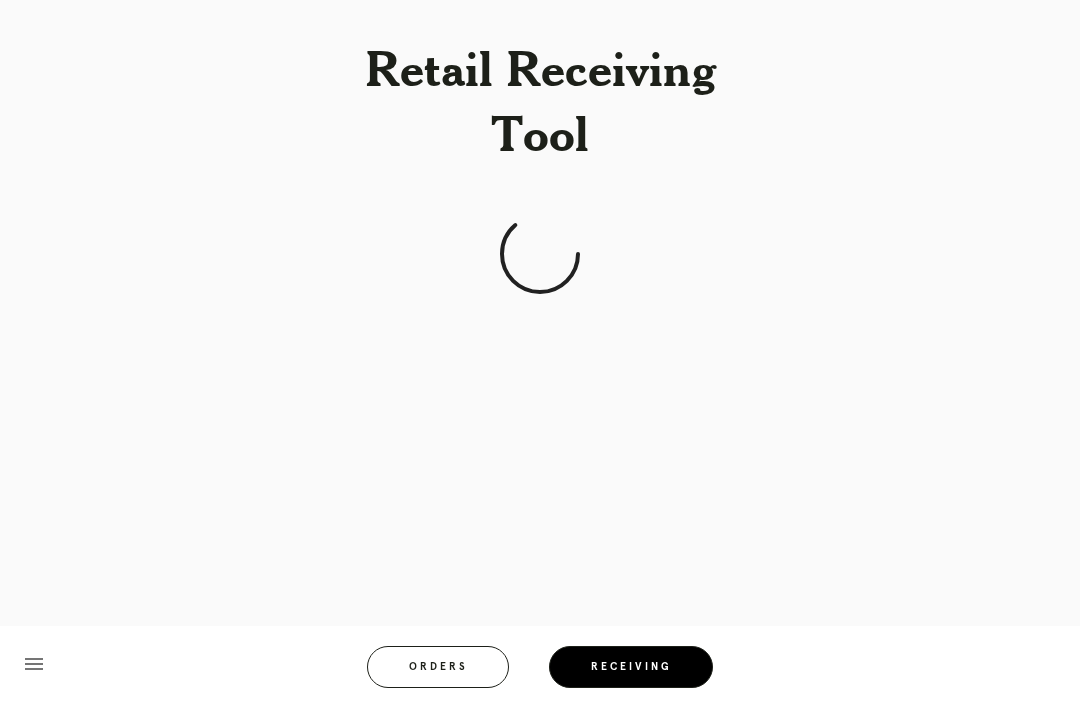 click on "Retail Receiving Tool
menu
Orders
Receiving
Logged in as:   chloe.holliday@framebridge.com   Myers Park
Logout" at bounding box center [540, 353] 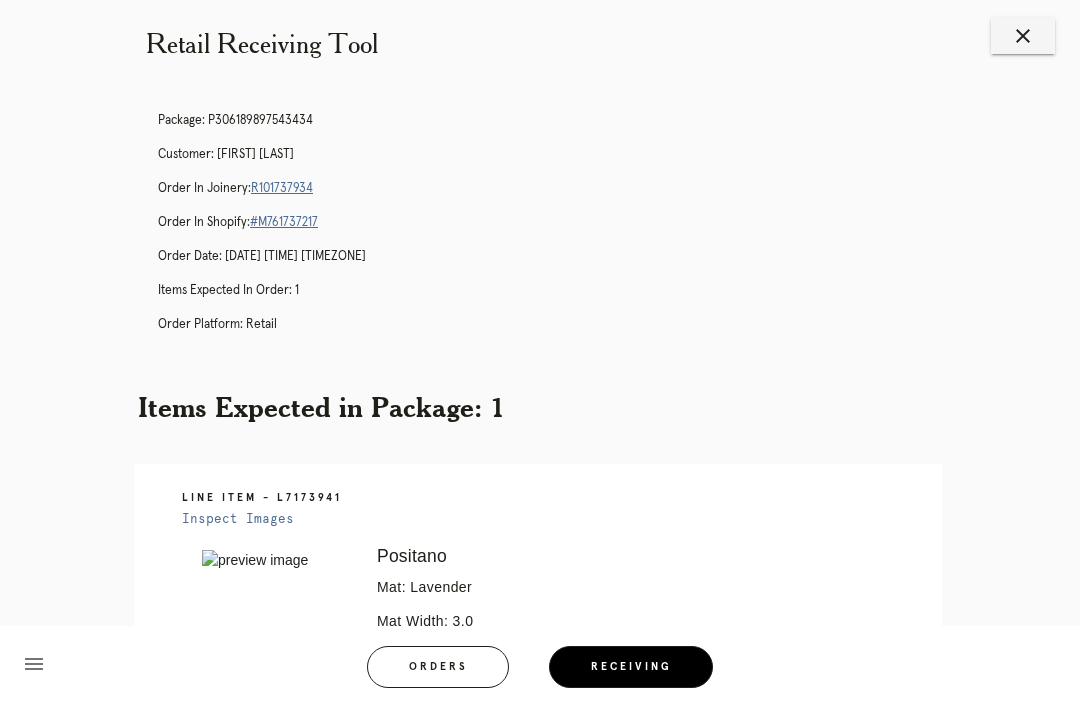 scroll, scrollTop: 23, scrollLeft: 0, axis: vertical 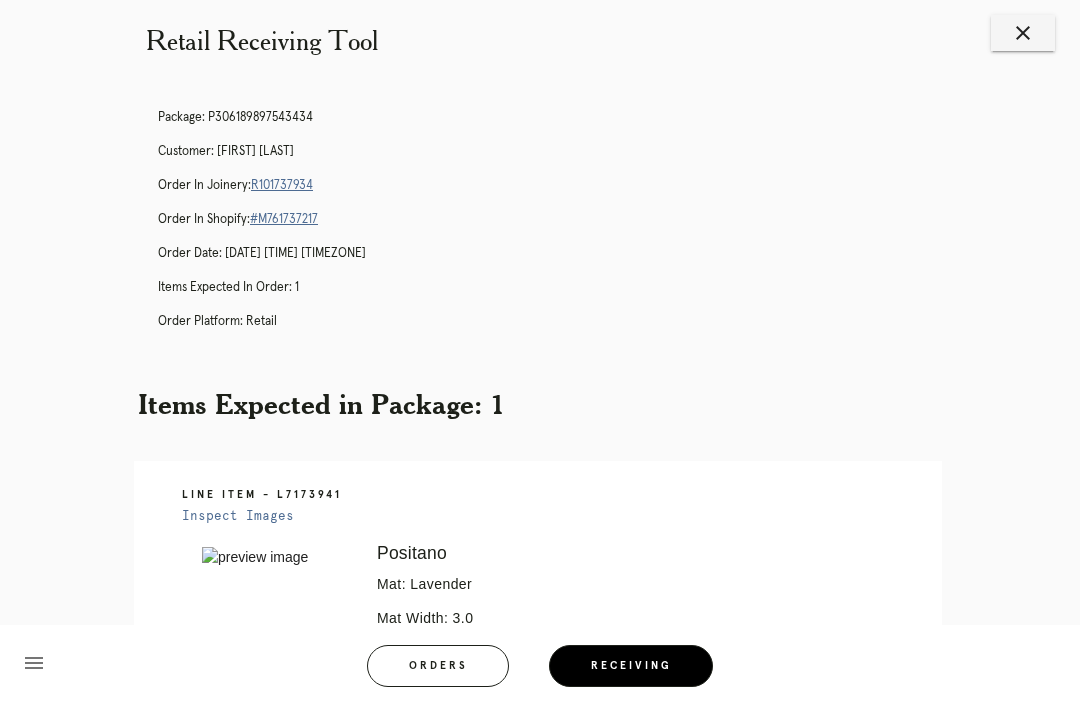 click on "R101737934" at bounding box center (282, 186) 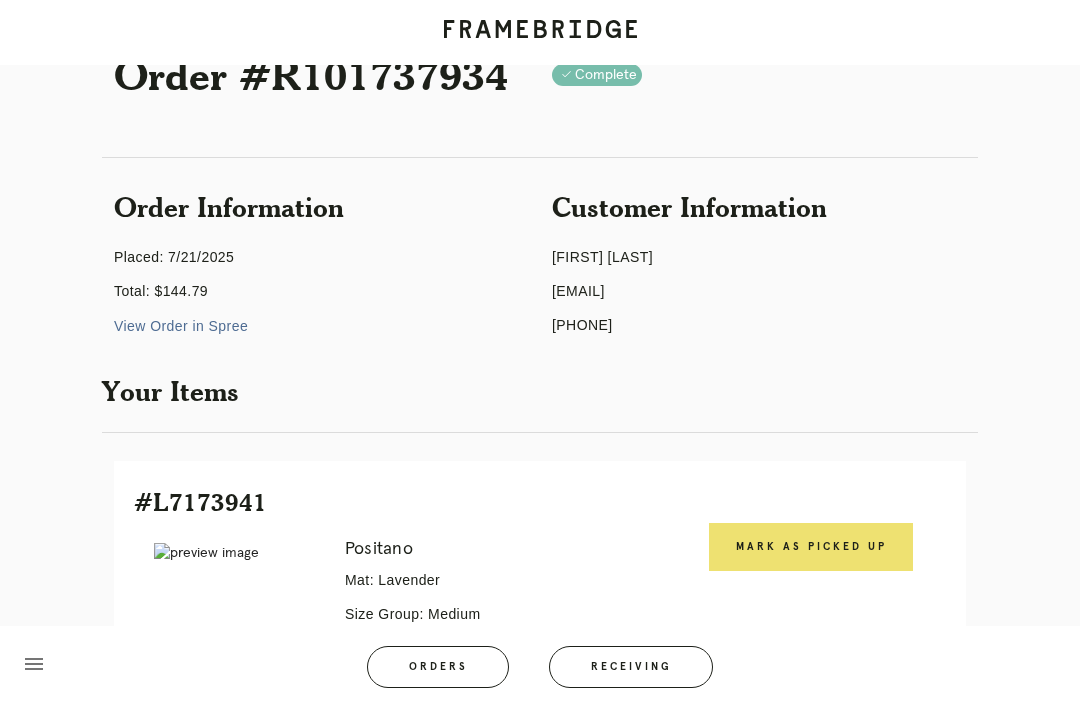scroll, scrollTop: 0, scrollLeft: 0, axis: both 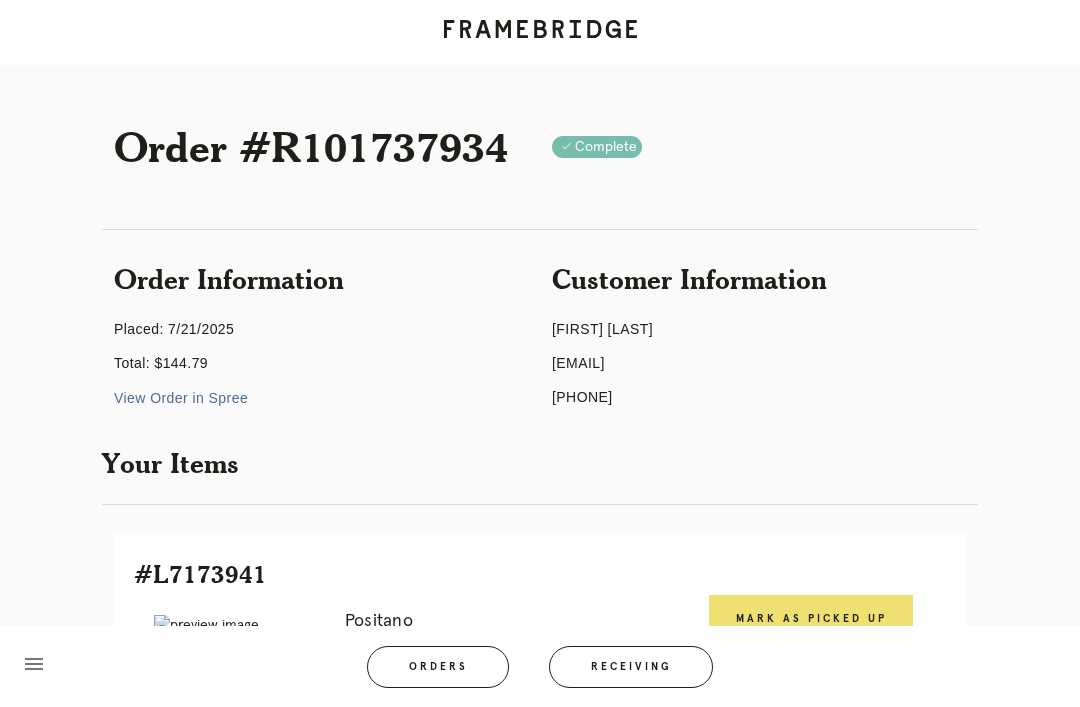 click on "View Order in Spree" at bounding box center [181, 398] 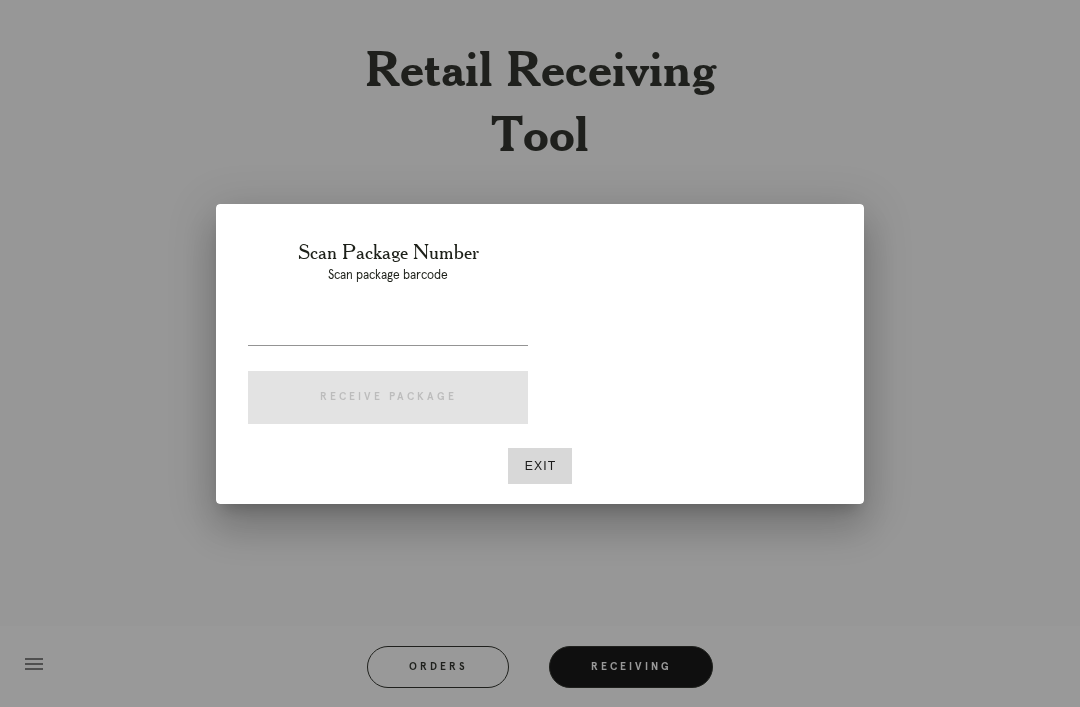 scroll, scrollTop: 24, scrollLeft: 0, axis: vertical 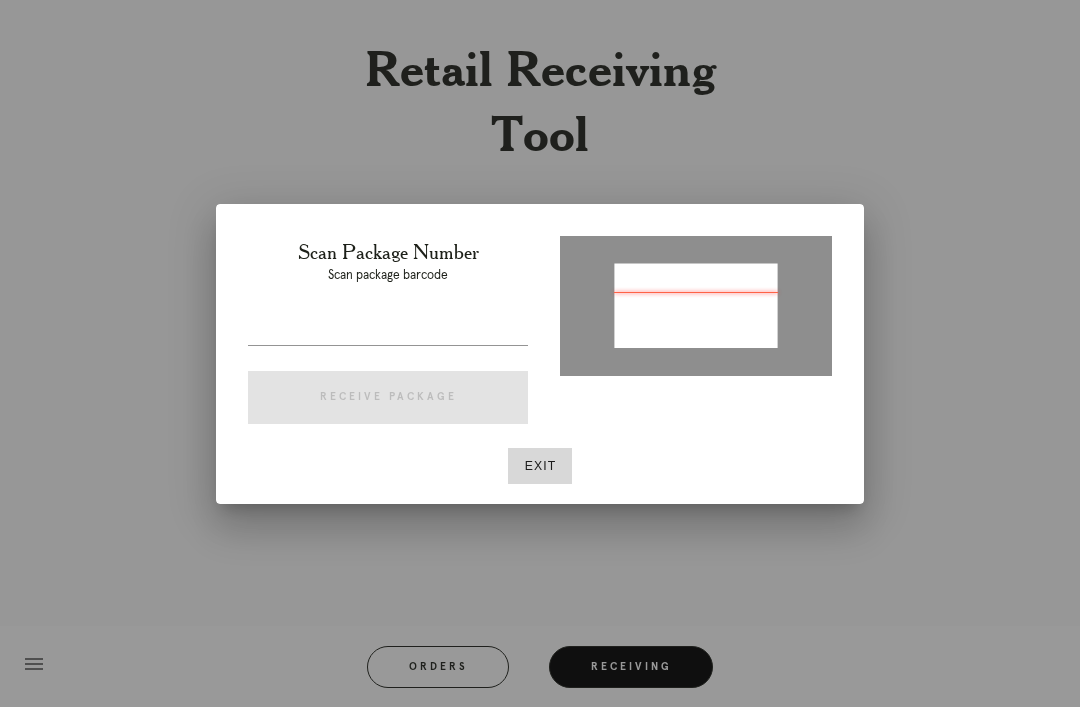 click at bounding box center [388, 329] 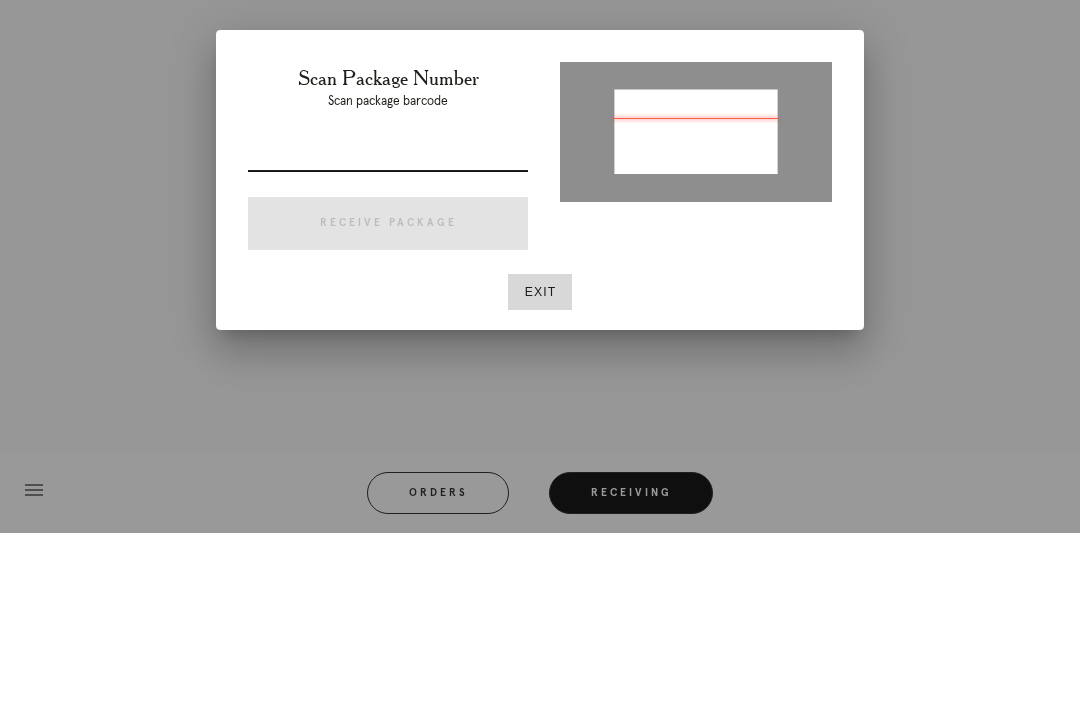 click on "Exit" at bounding box center [540, 466] 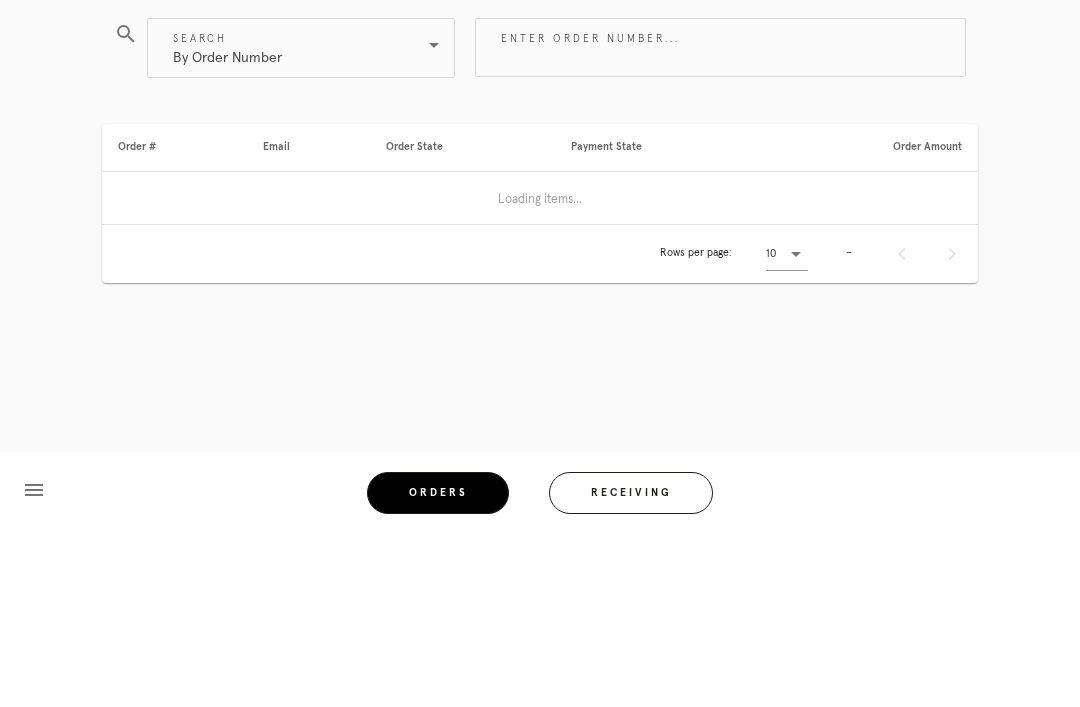 scroll, scrollTop: 64, scrollLeft: 0, axis: vertical 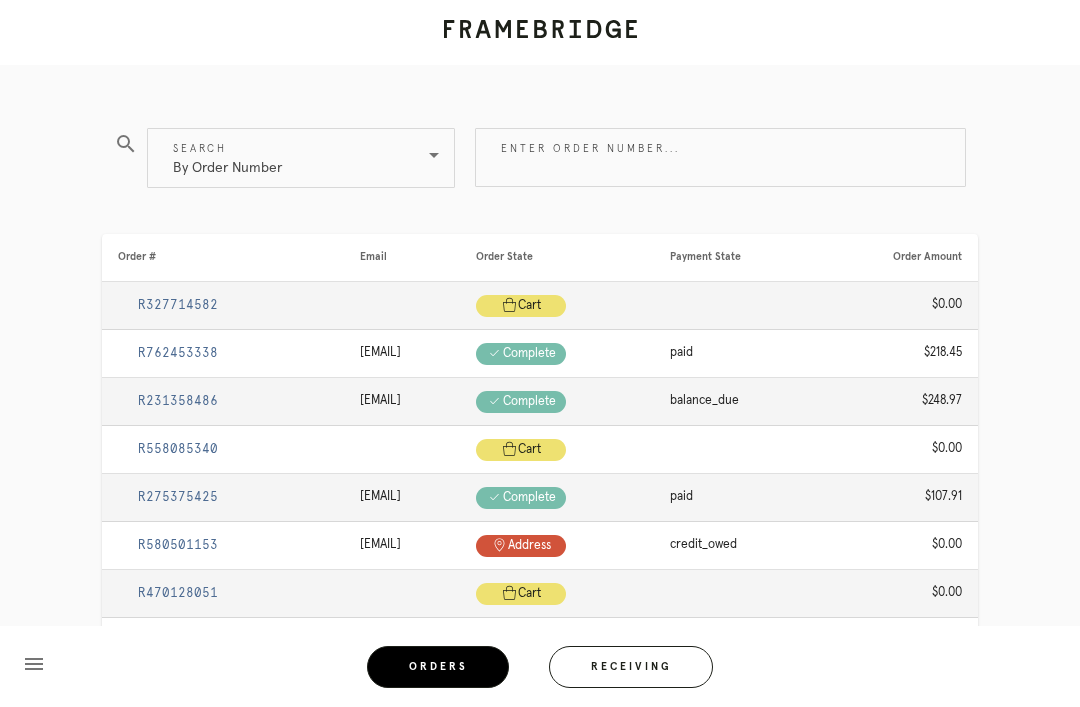 click on "Enter order number..." at bounding box center (720, 157) 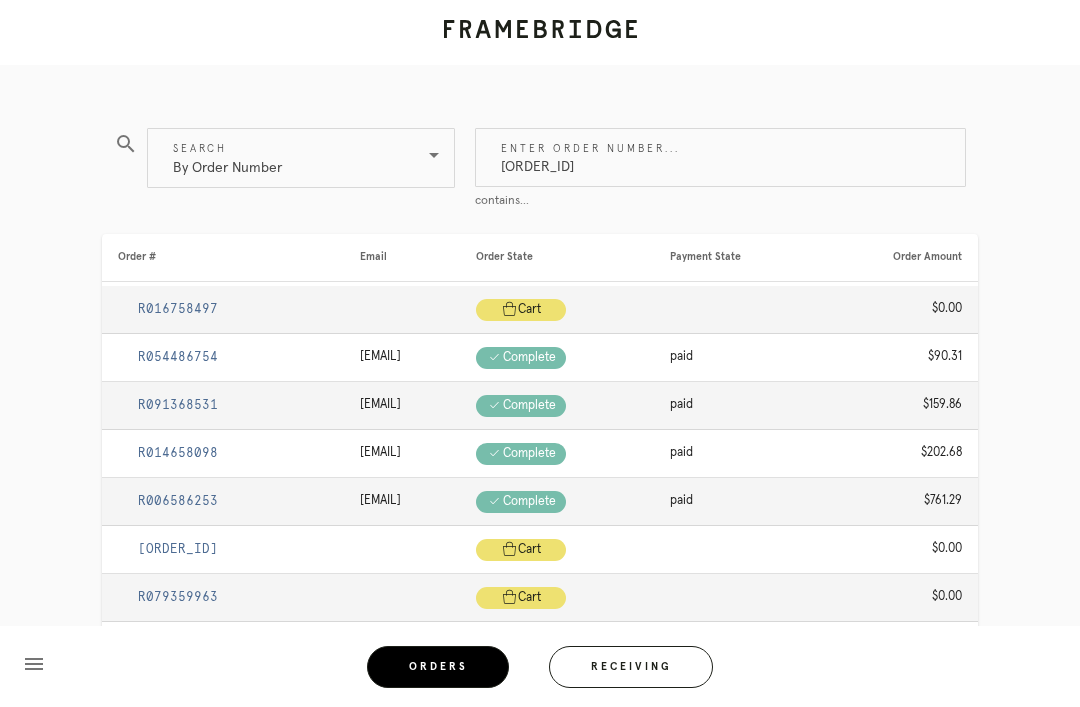 type on "R084996811" 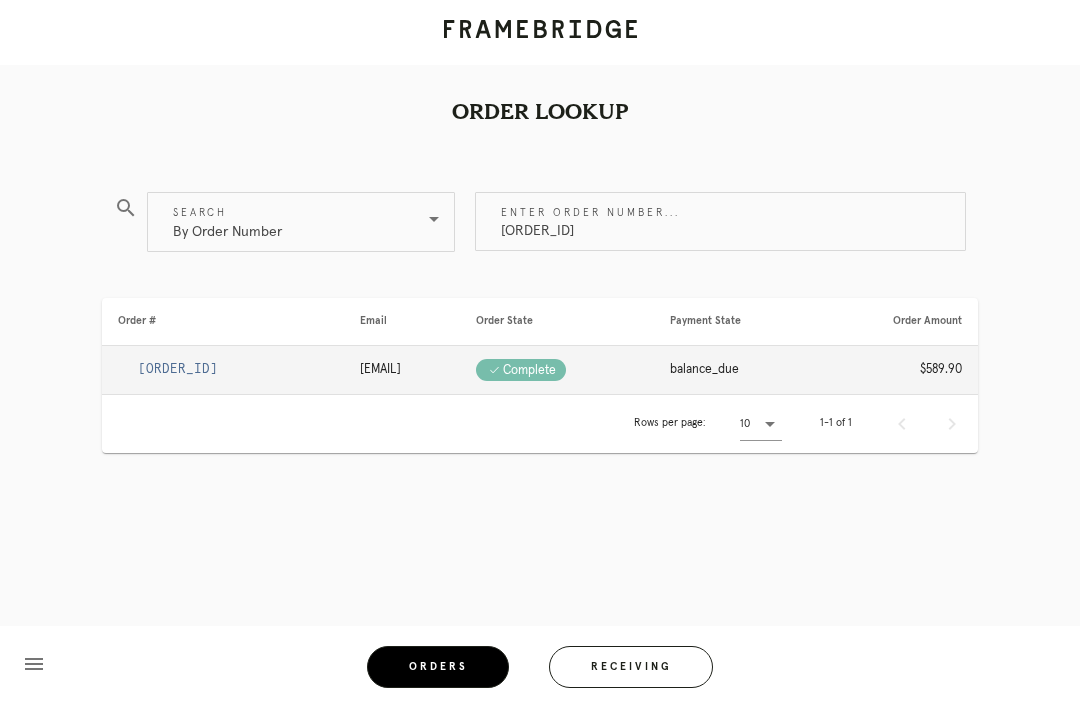 click on "R084996811" at bounding box center [178, 369] 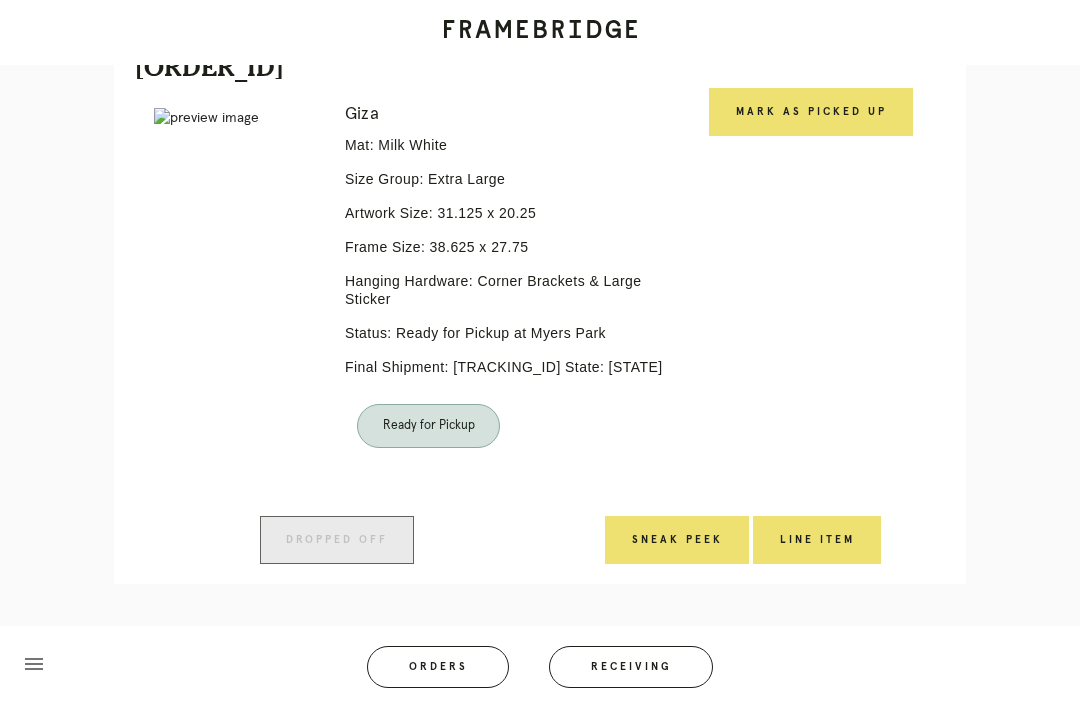 scroll, scrollTop: 1584, scrollLeft: 0, axis: vertical 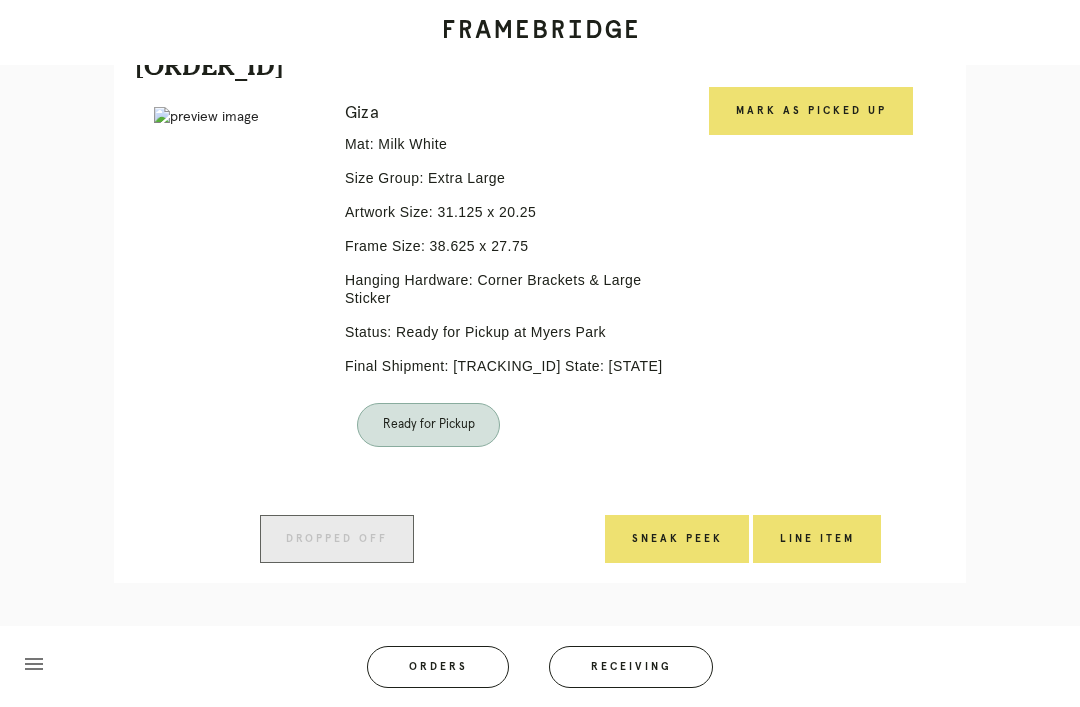 click on "Mark as Picked Up" at bounding box center (811, 111) 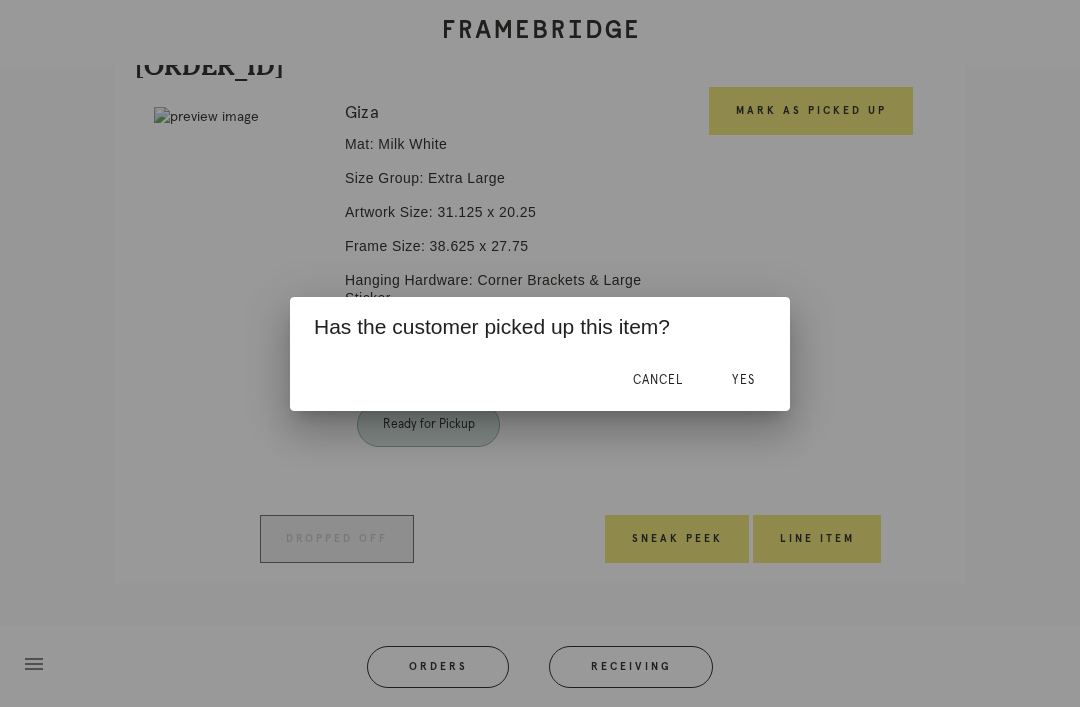 click on "Yes" at bounding box center [743, 380] 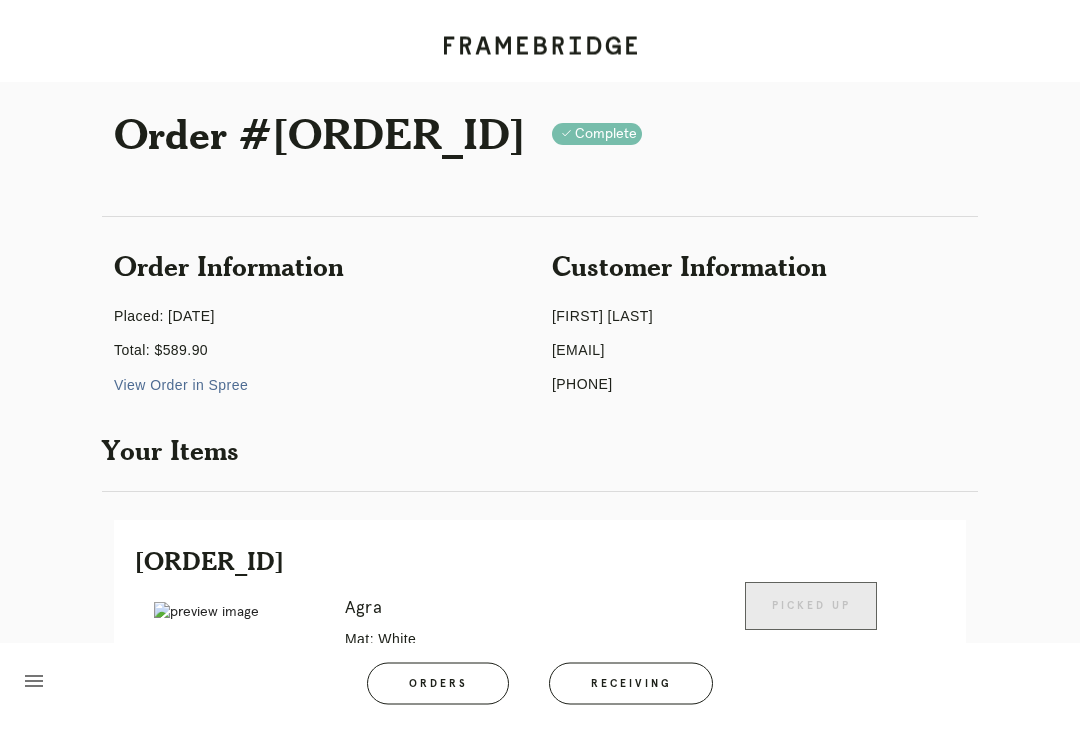 scroll, scrollTop: 0, scrollLeft: 0, axis: both 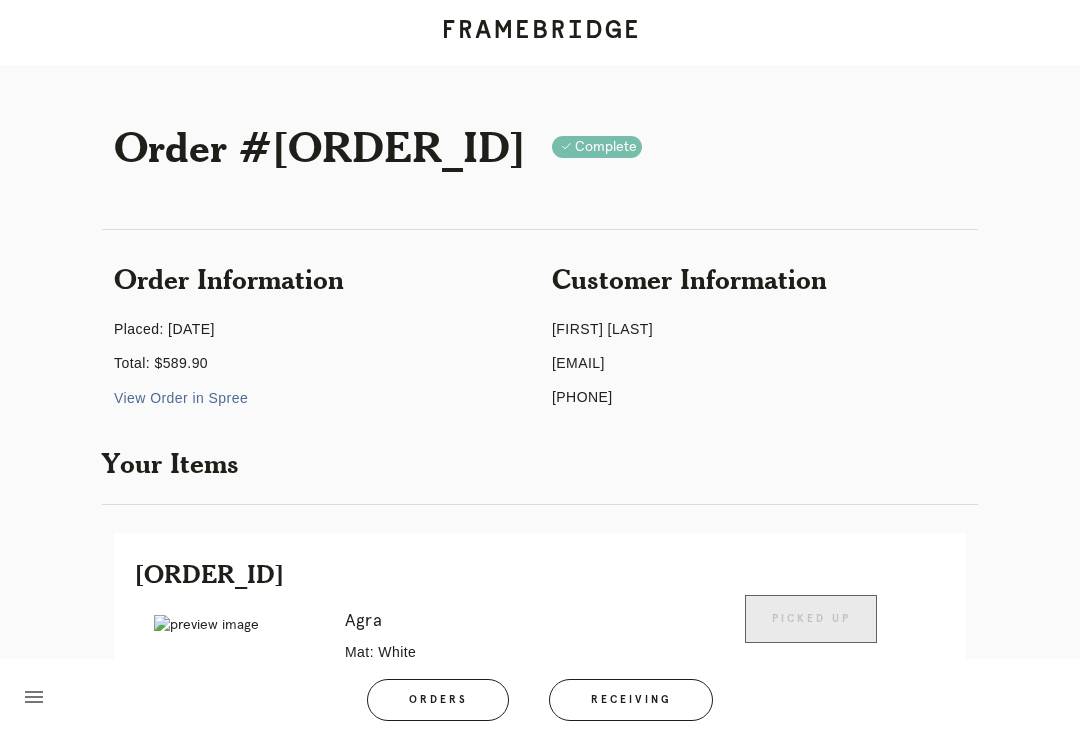 click on "Receiving" at bounding box center (631, 700) 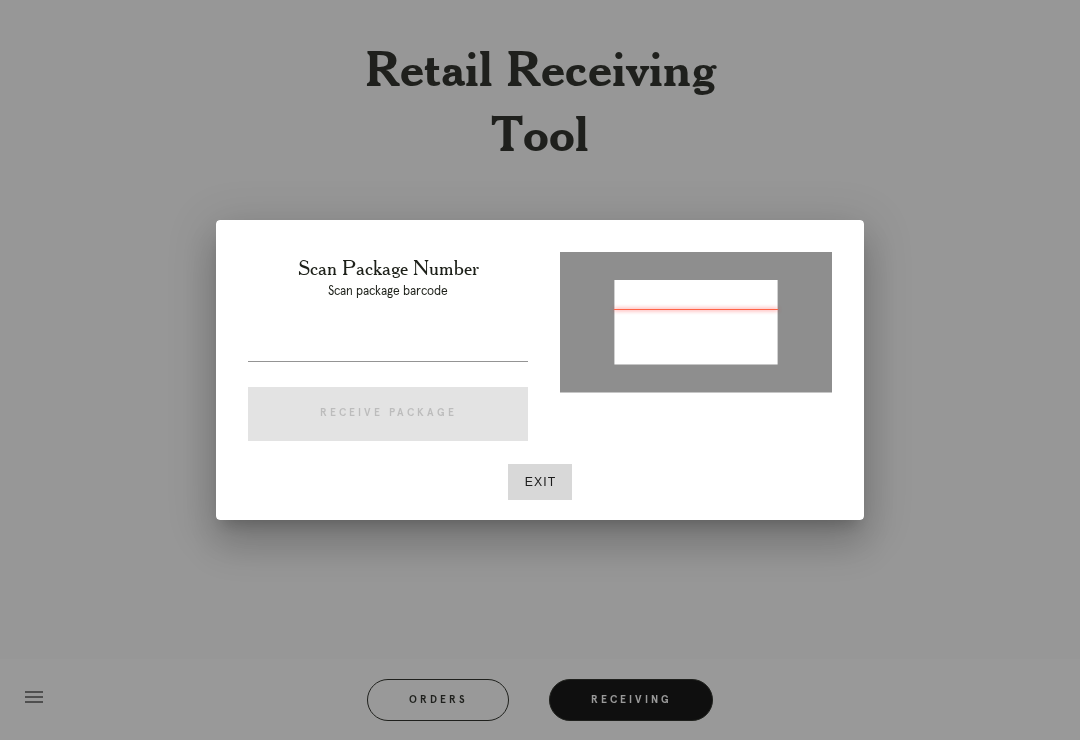 click on "Exit" at bounding box center (540, 482) 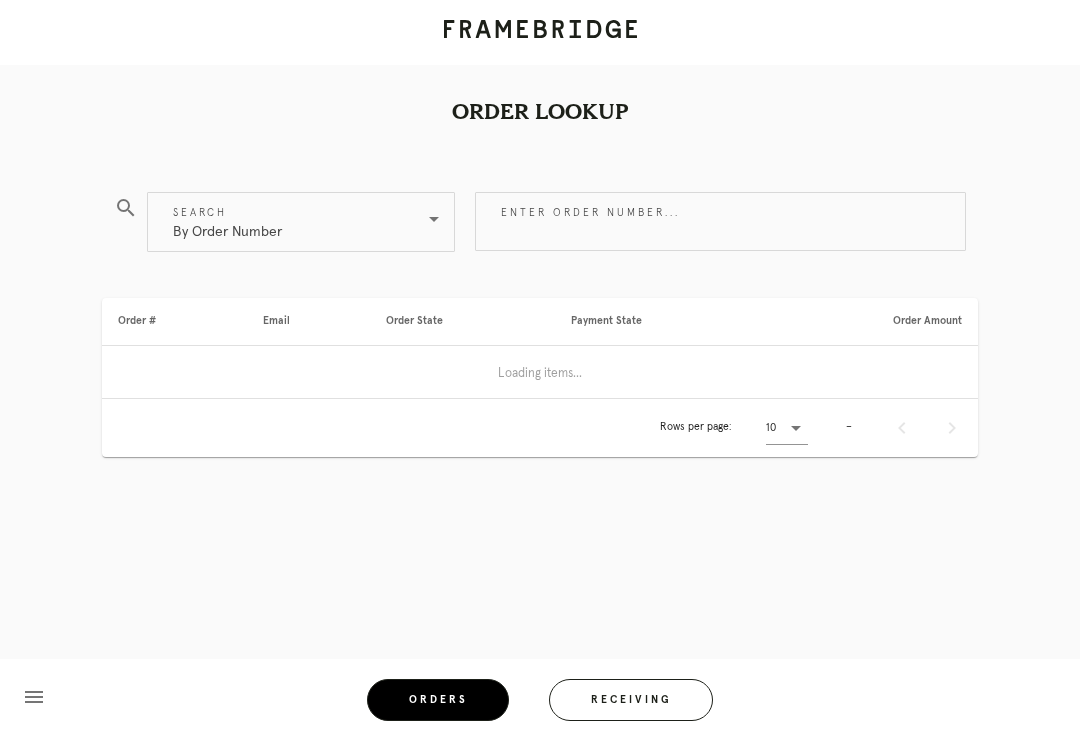 click on "Enter order number..." at bounding box center (720, 221) 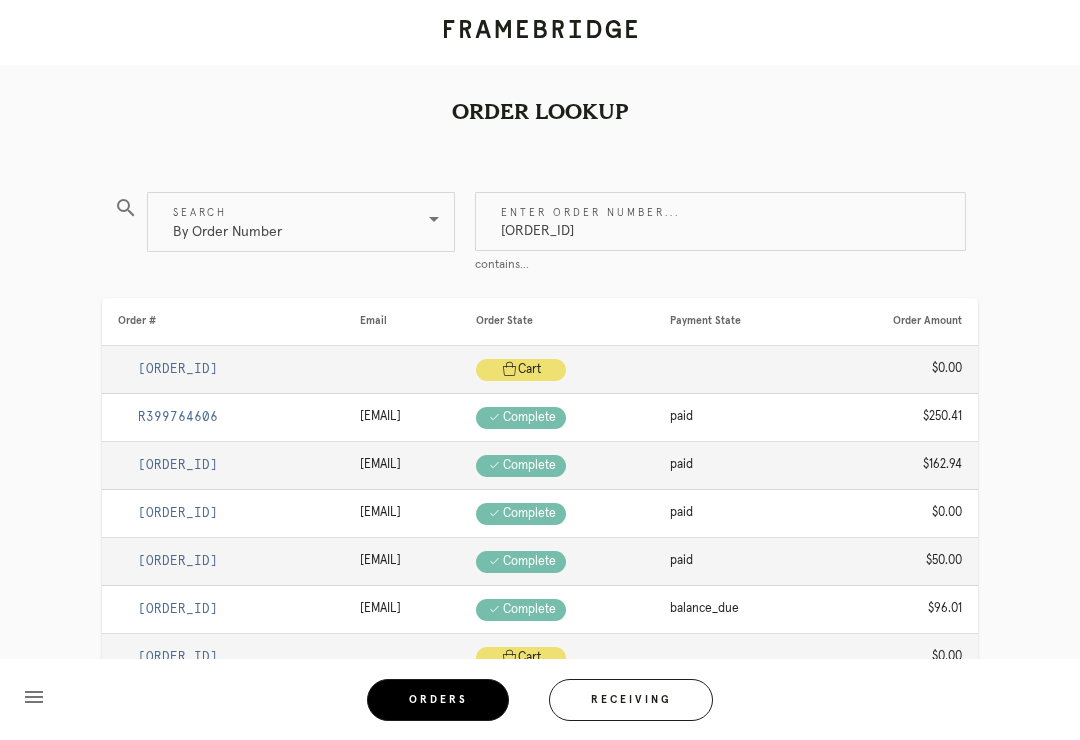 type on "[ORDER_NUMBER]" 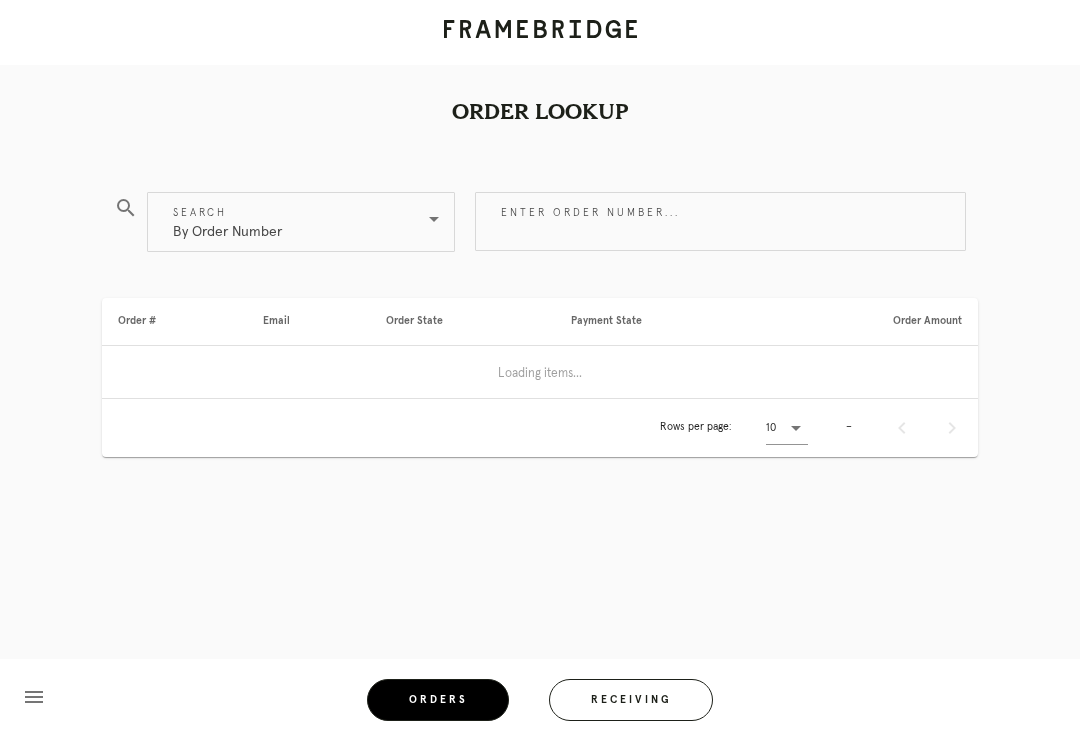 scroll, scrollTop: 0, scrollLeft: 0, axis: both 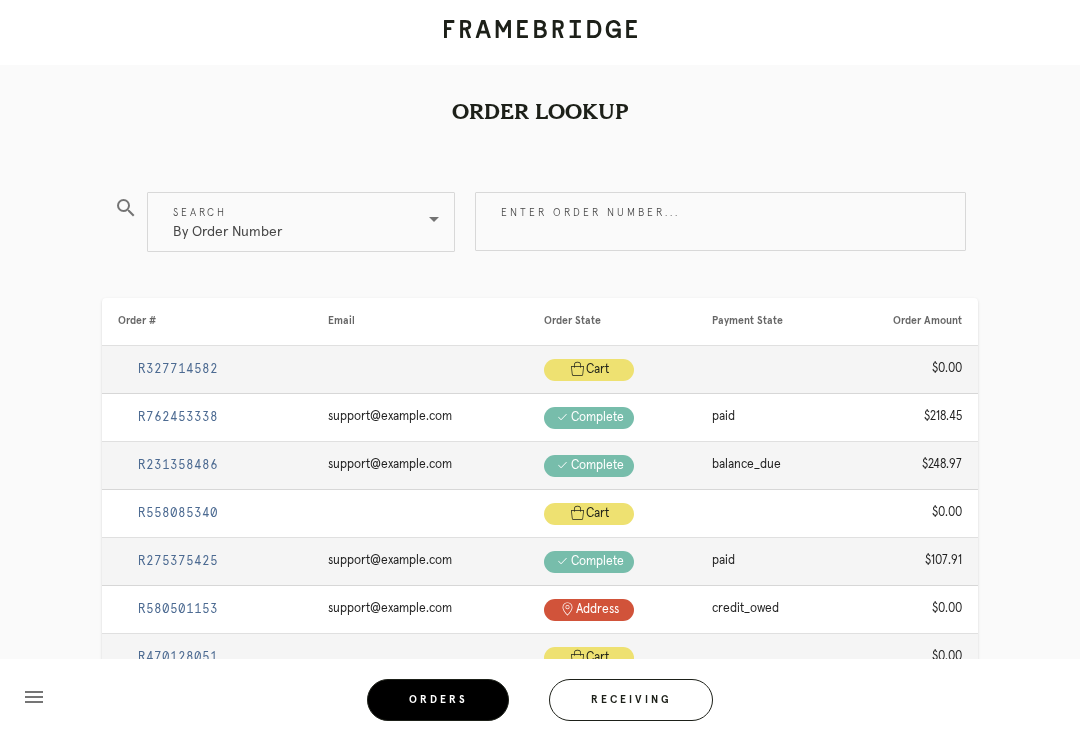 click on "Enter order number..." at bounding box center [720, 221] 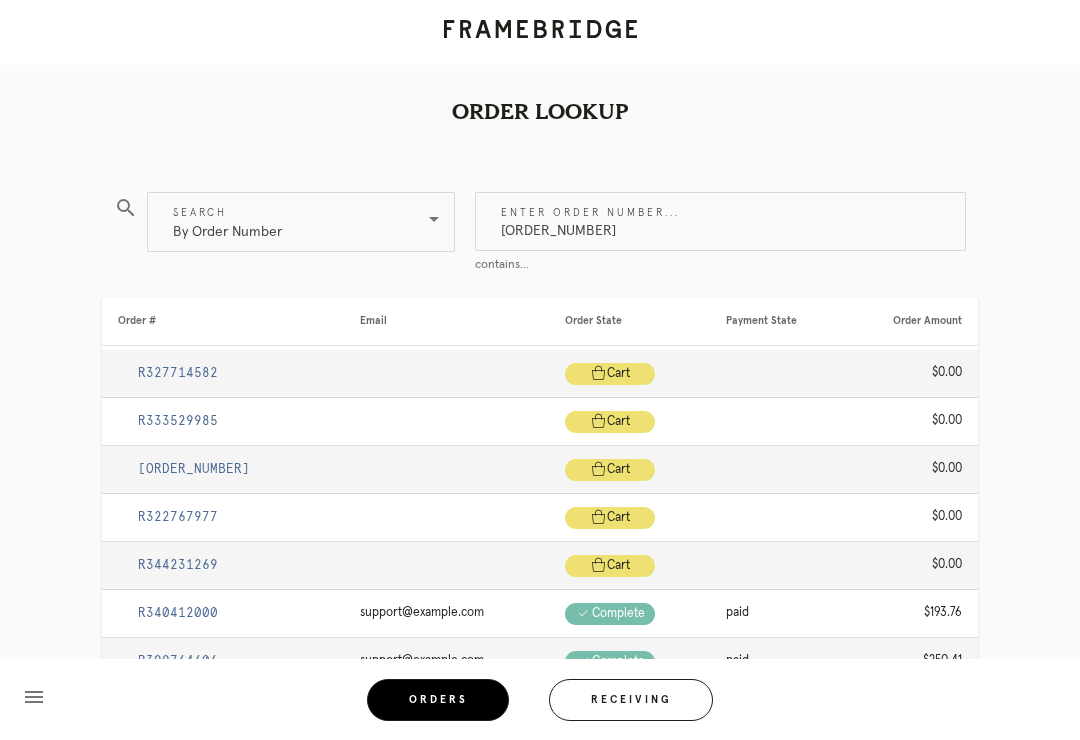 type on "[ORDER_NUMBER]" 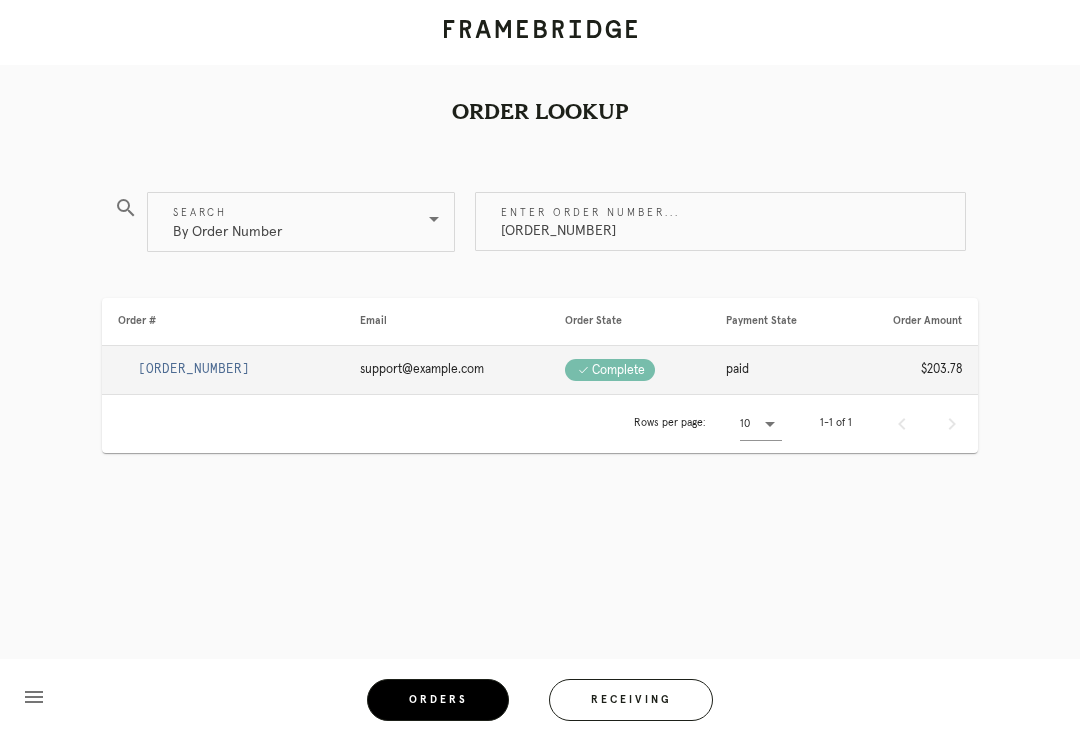click on "[ORDER_NUMBER]" at bounding box center [194, 369] 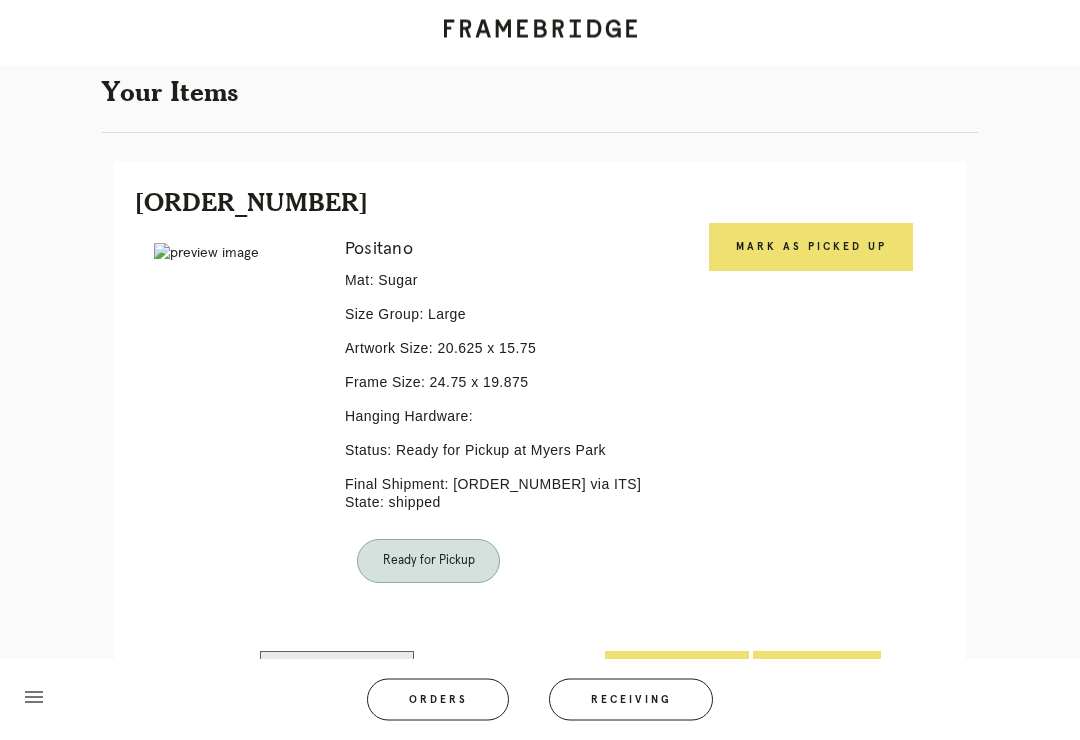 scroll, scrollTop: 446, scrollLeft: 0, axis: vertical 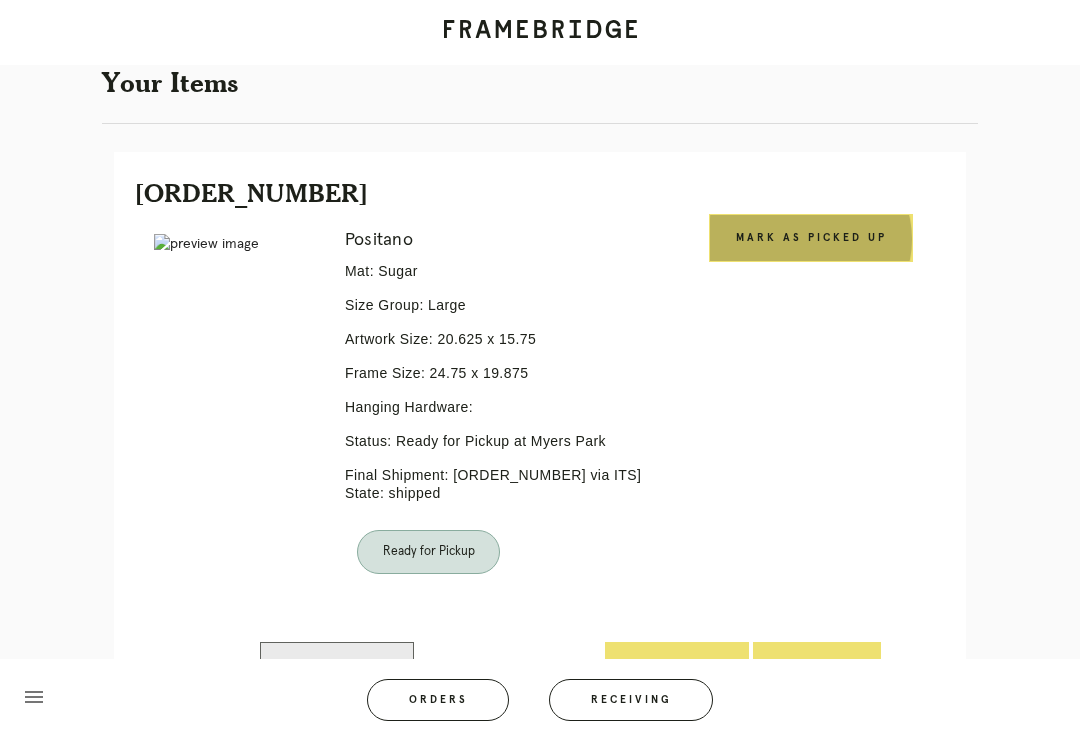 click on "Mark as Picked Up" at bounding box center [811, 238] 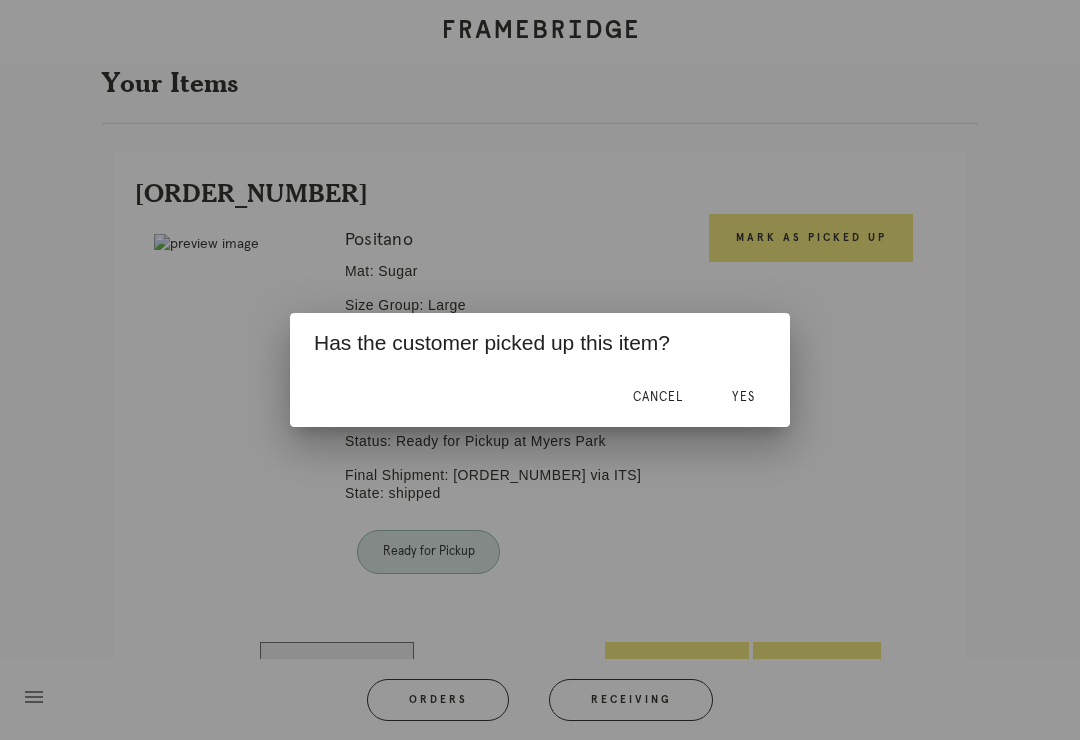 click on "Yes" at bounding box center [743, 397] 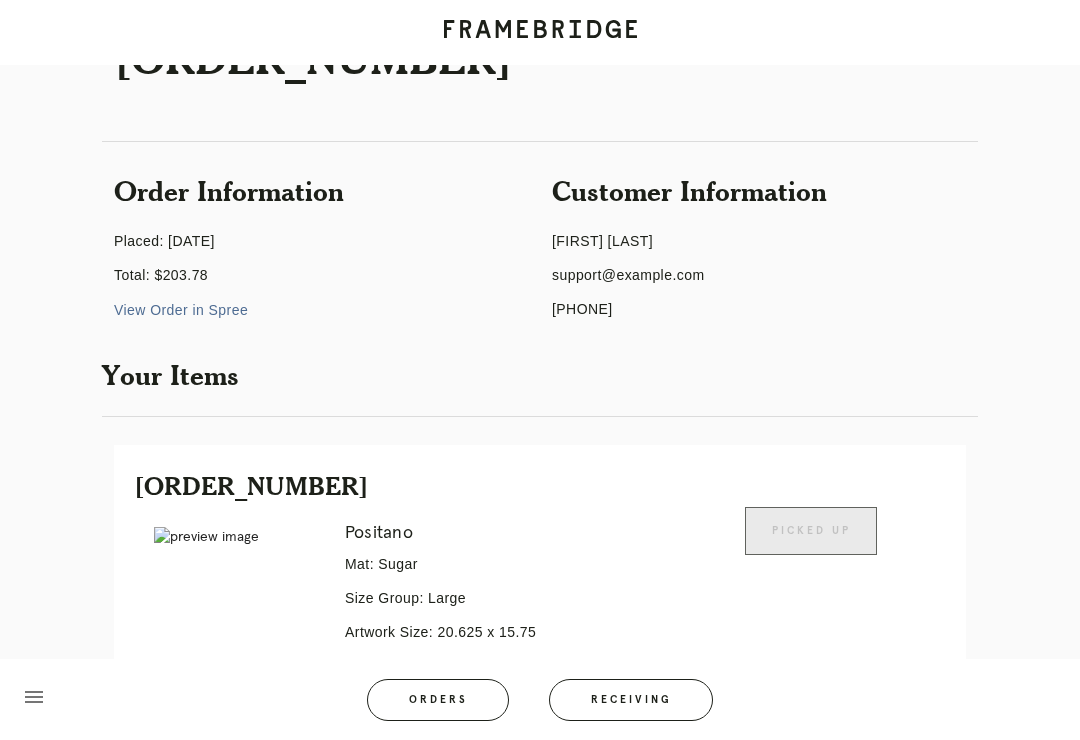 scroll, scrollTop: 0, scrollLeft: 0, axis: both 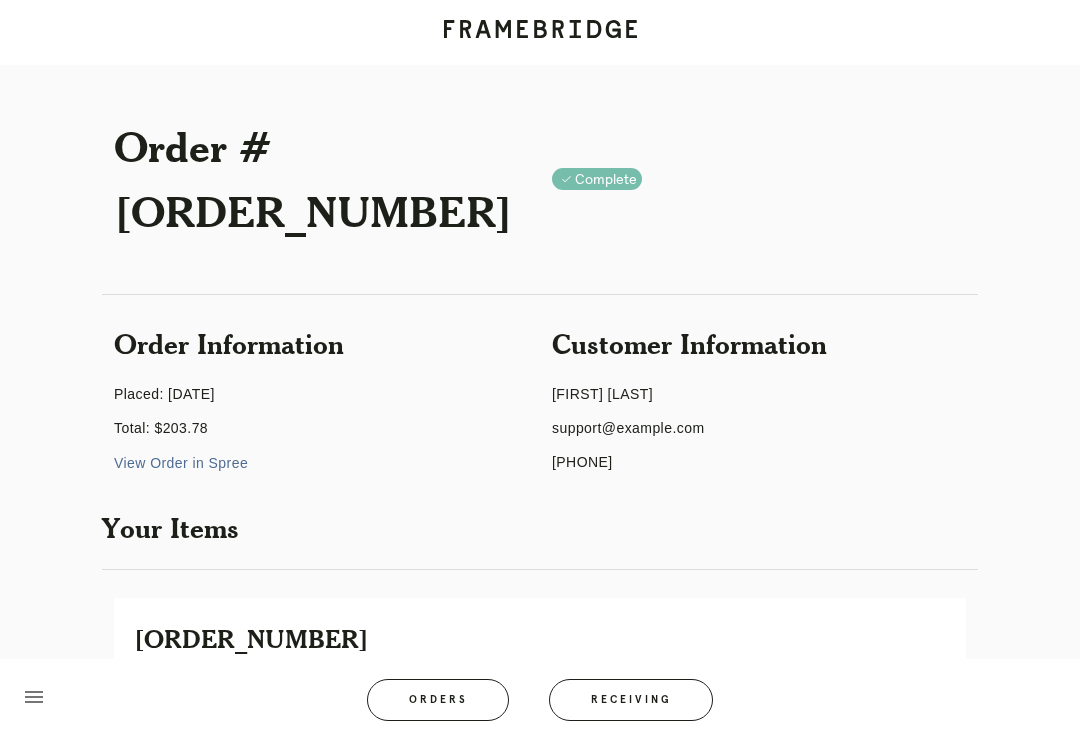 click on "Receiving" at bounding box center [631, 700] 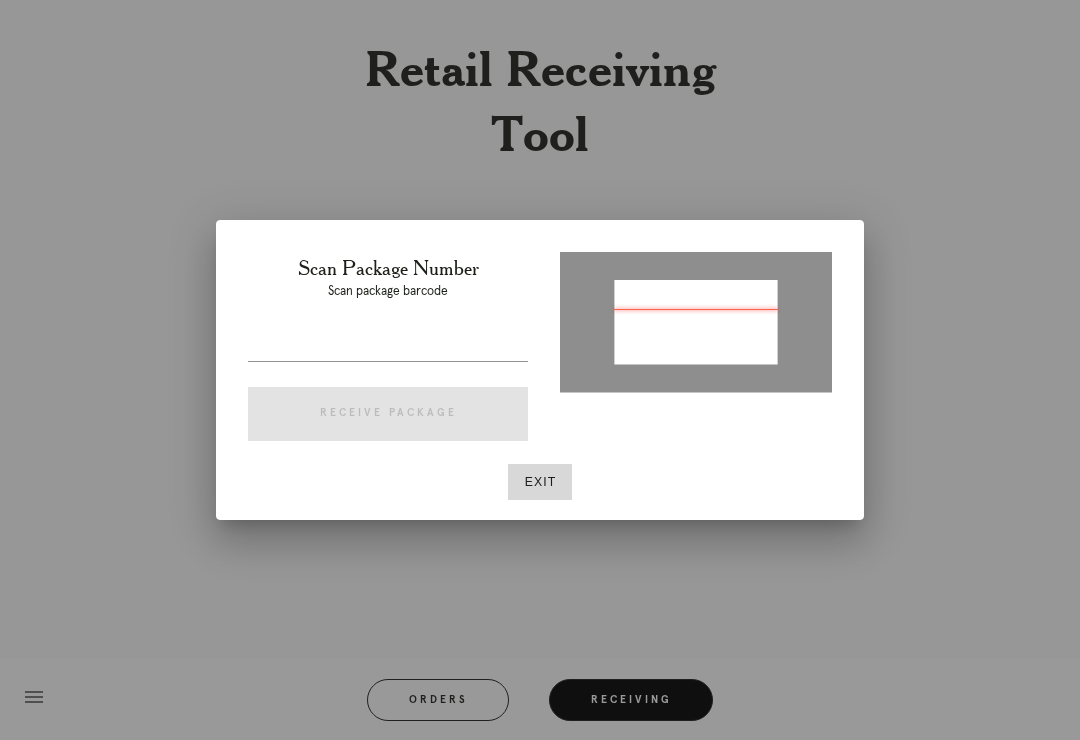 click at bounding box center [540, 370] 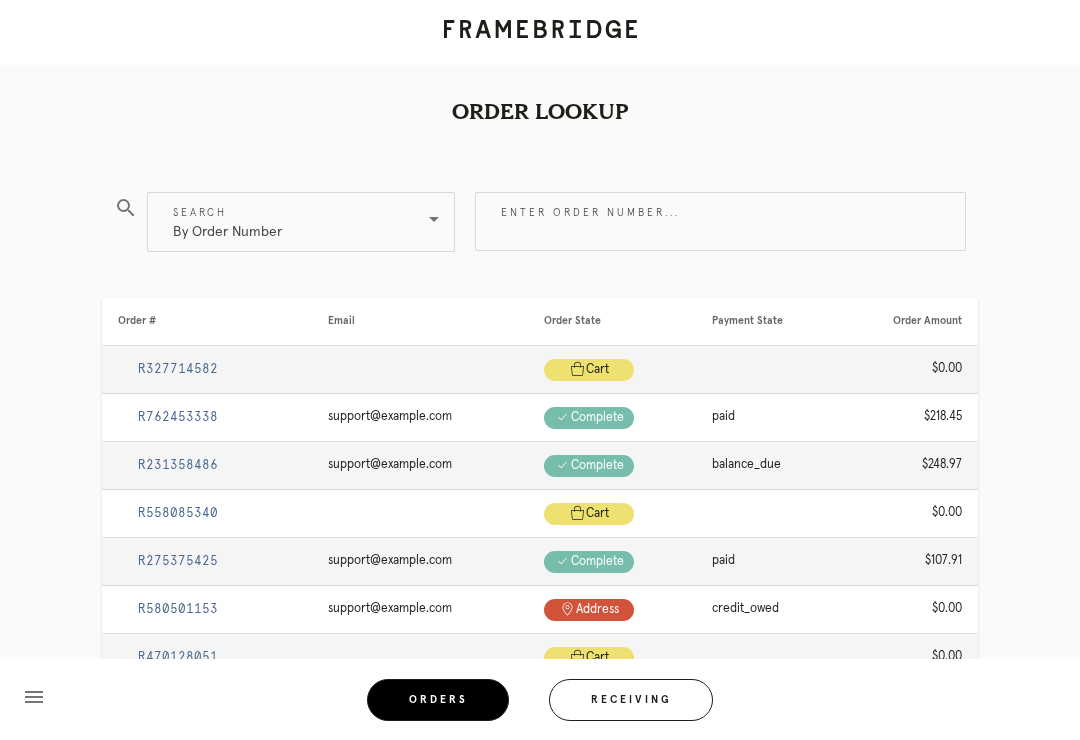 click on "Enter order number..." at bounding box center (720, 221) 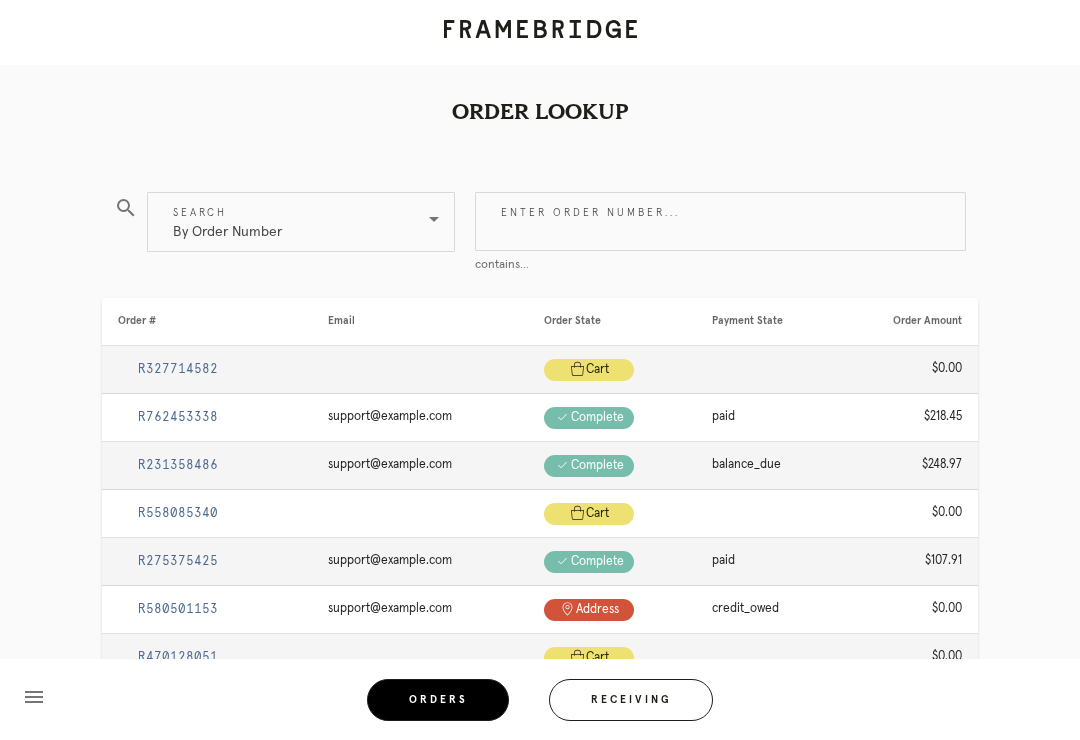 click on "Enter order number..." at bounding box center [720, 221] 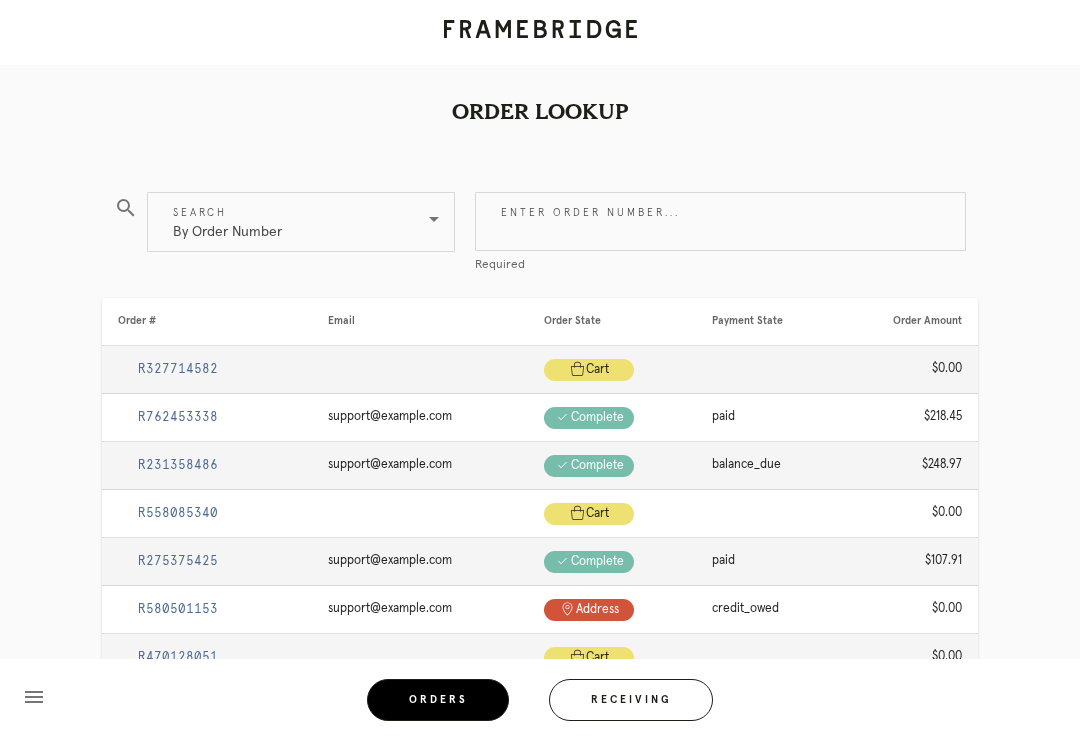 click on "Receiving" at bounding box center [631, 700] 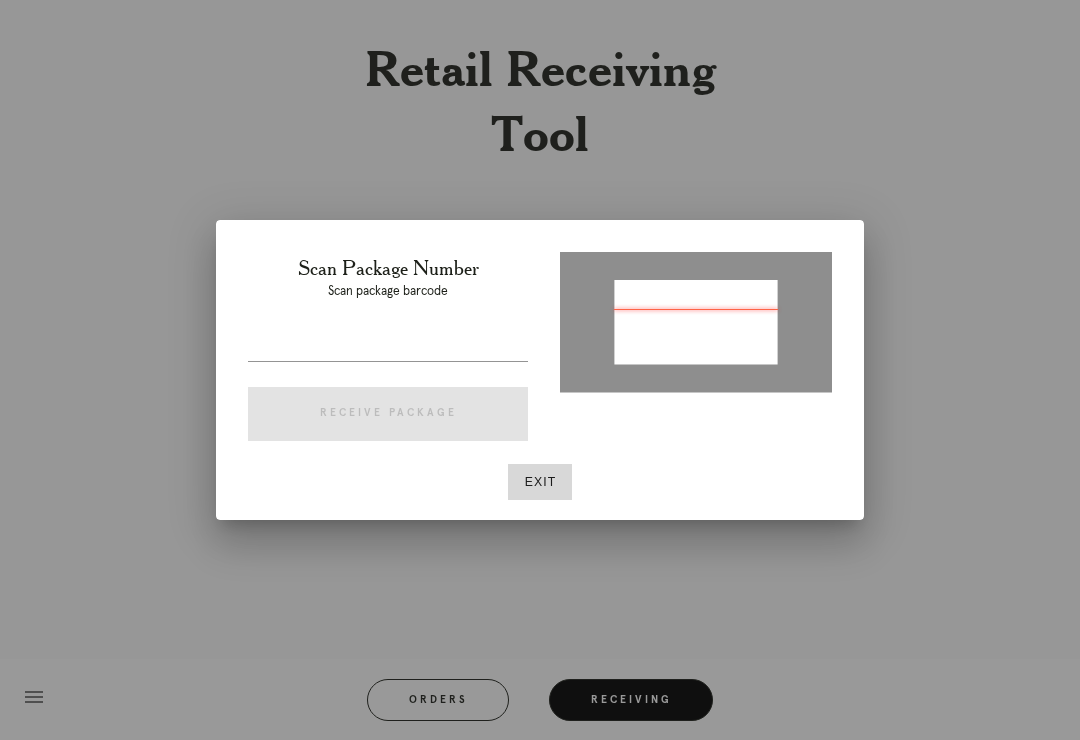 click at bounding box center [696, 320] 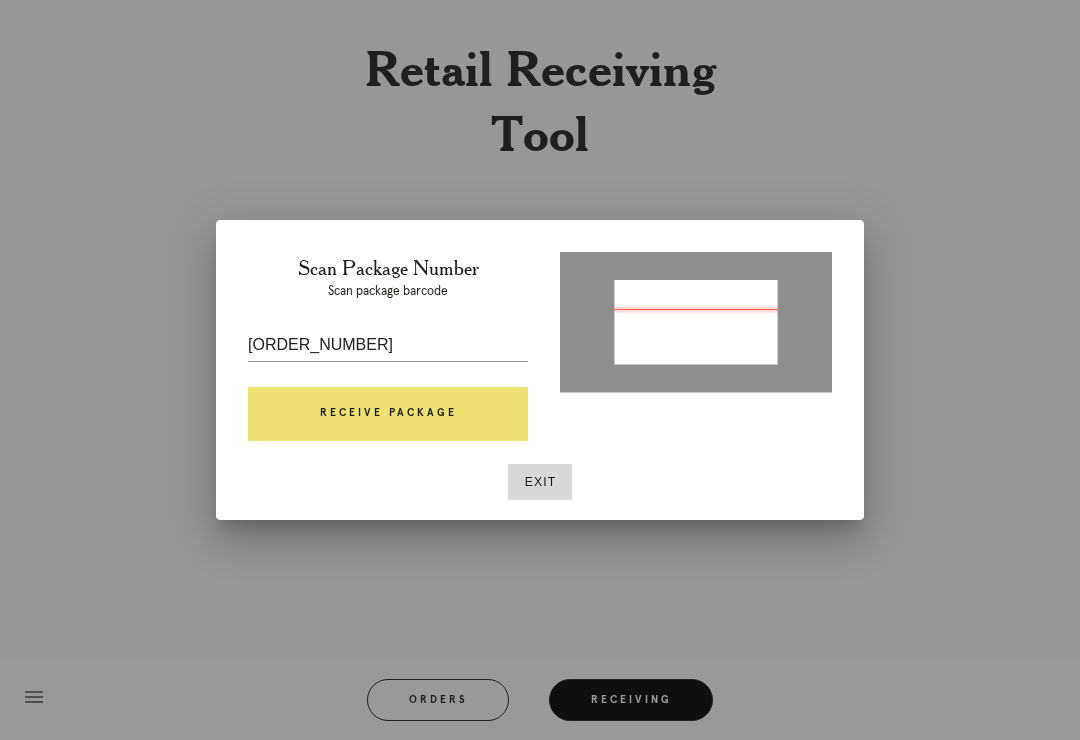 click on "Receive Package" at bounding box center [388, 414] 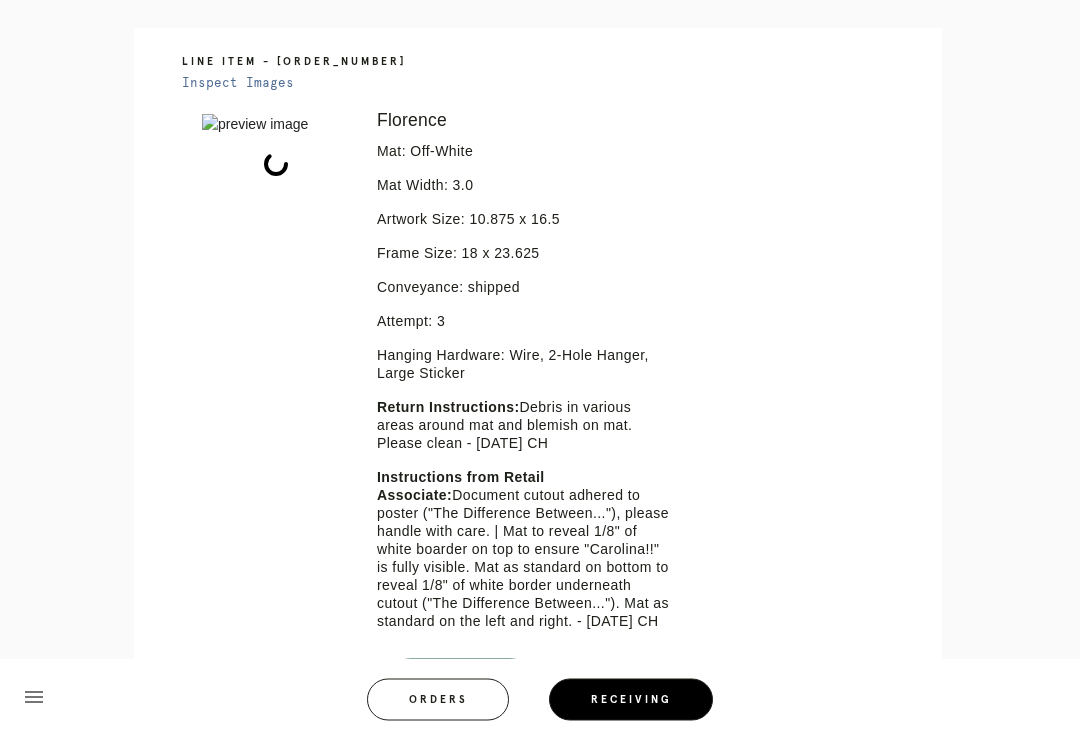 scroll, scrollTop: 462, scrollLeft: 0, axis: vertical 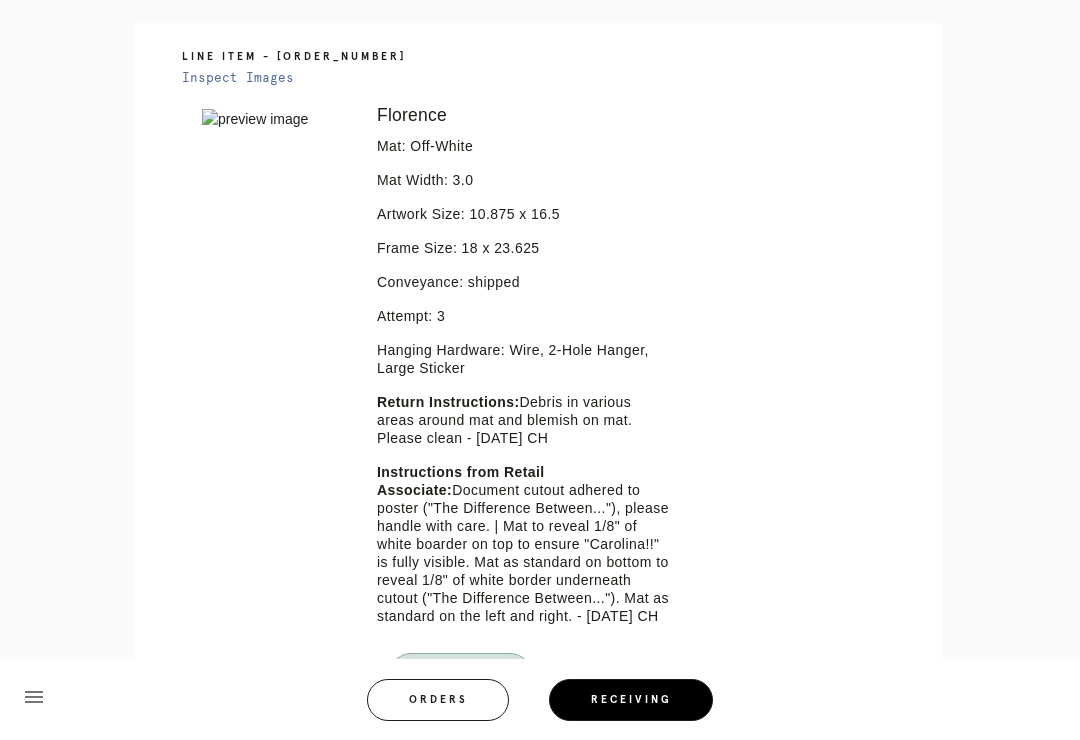 click on "Florence
Mat: Off-White
Mat Width: 3.0
Artwork Size:
10.875
x
16.5
Frame Size:
18
x
23.625
Conveyance: shipped
Attempt: 3
Hanging Hardware: Wire, 2-Hole Hanger, Large Sticker
Return Instructions:
Debris in various areas around mat and blemish on mat. Please clean - 7/23/25 CH
Instructions from Retail Associate:
Document cutout adhered to poster ("The Difference Between..."), please handle with care. | Mat to reveal 1/8" of white boarder on top to ensure "Carolina!!" is fully visible. Mat as standard on bottom to reveal 1/8" of white border underneath cutout ("The Difference Between..."). Mat as standard on the left and right. - 6/27/25 CH
Ready for Pickup" at bounding box center [525, 427] 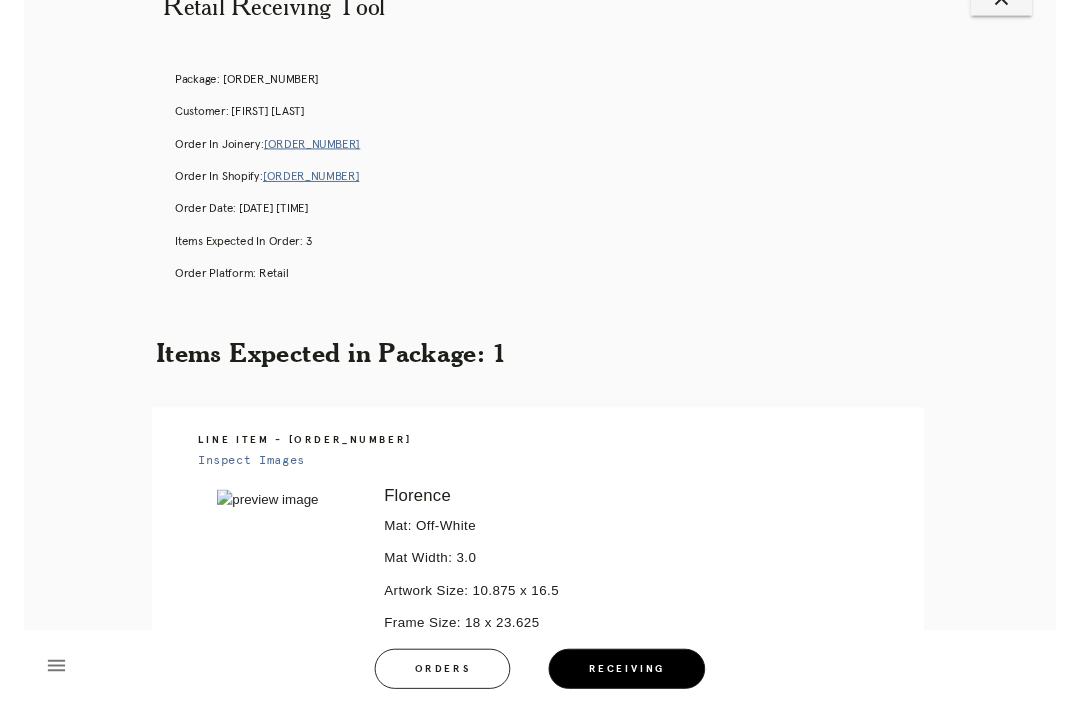 scroll, scrollTop: 0, scrollLeft: 0, axis: both 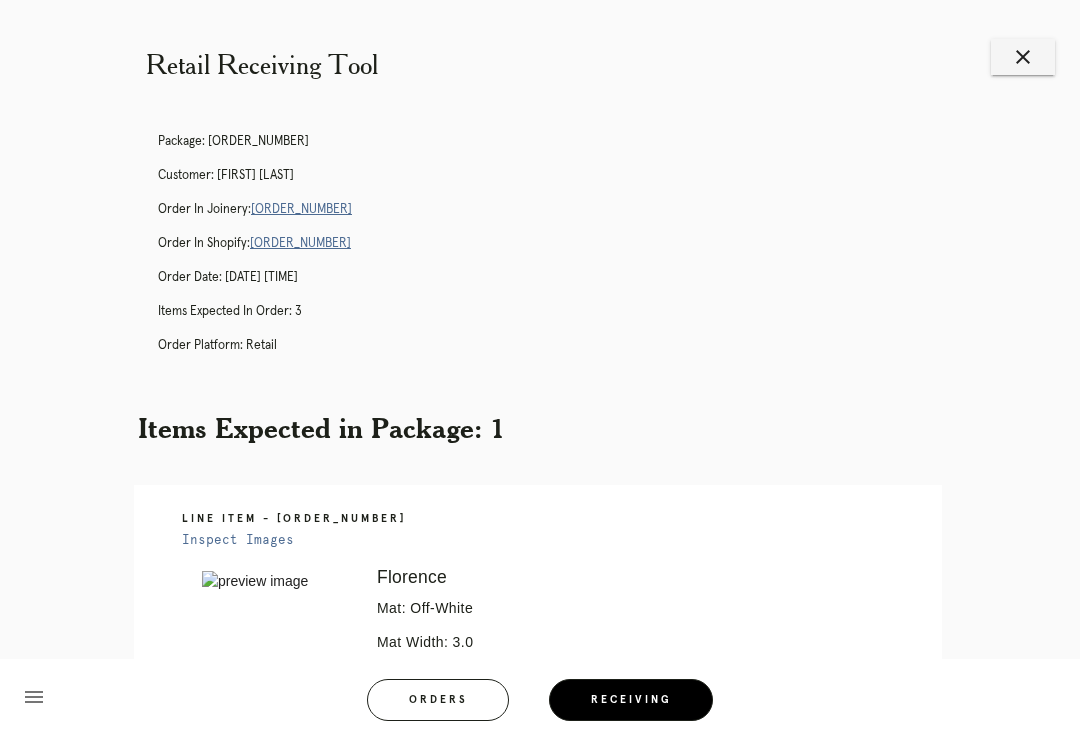 click on "R169538509" at bounding box center [301, 209] 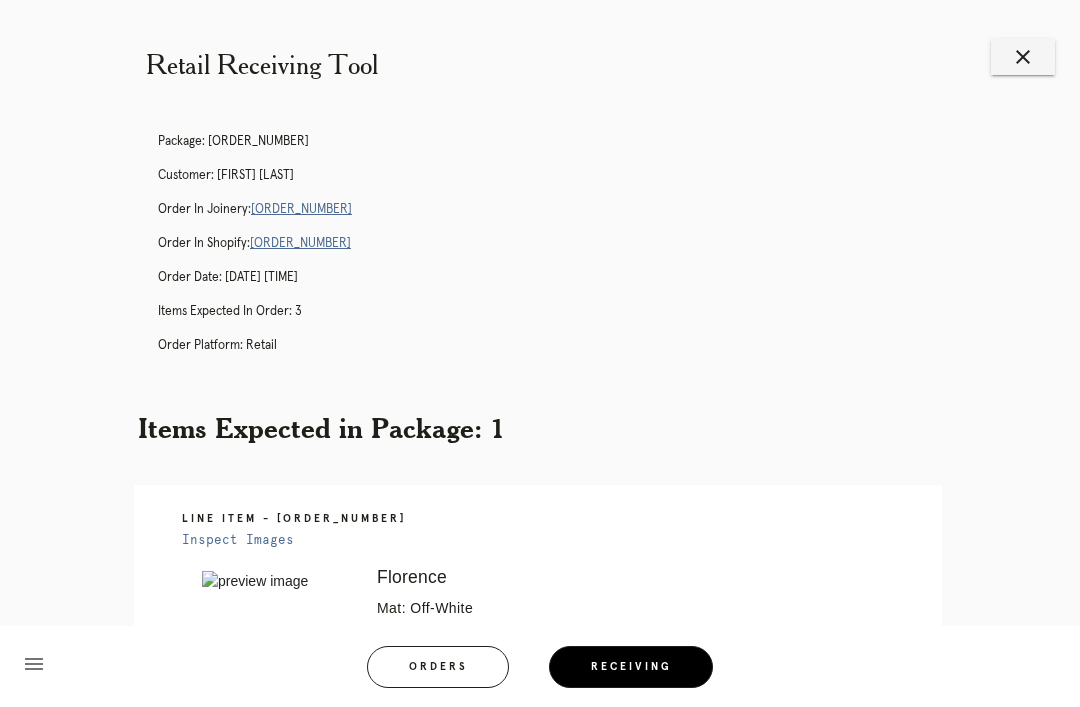click on "close" at bounding box center (1023, 57) 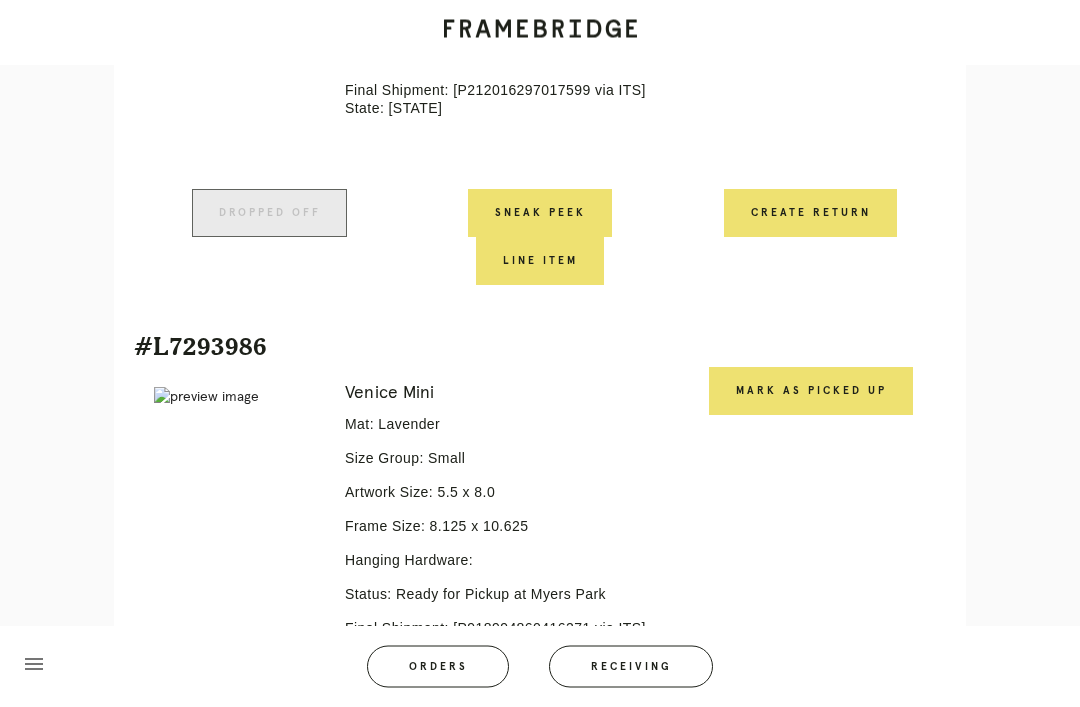 scroll, scrollTop: 941, scrollLeft: 0, axis: vertical 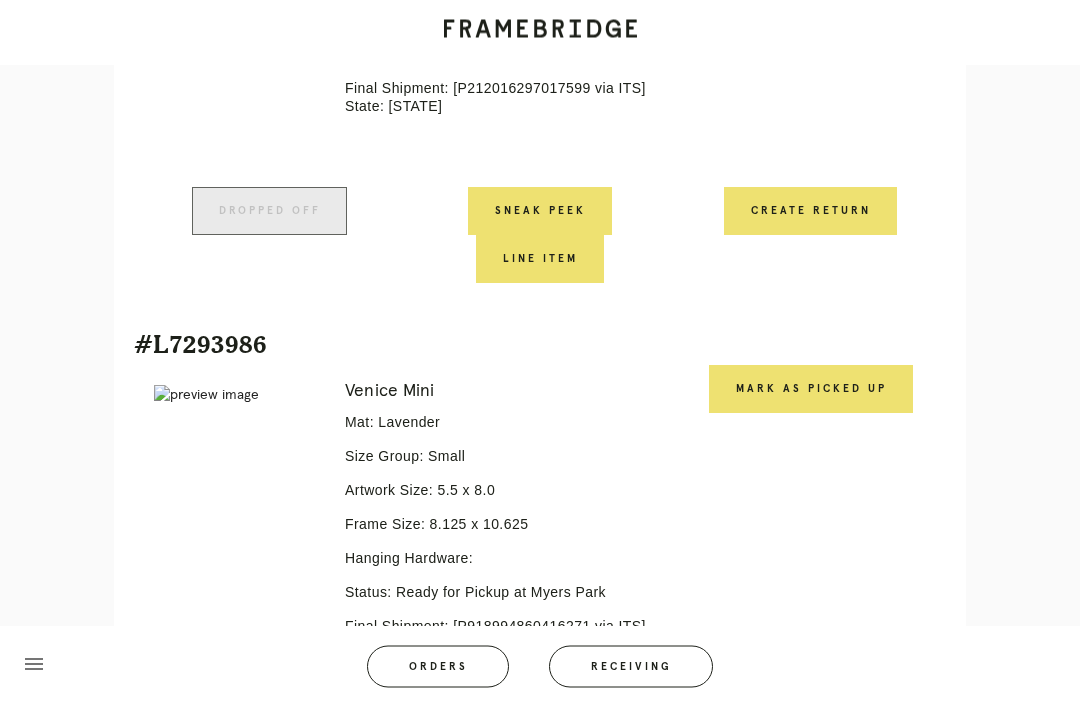 click on "menu
Orders
Receiving" at bounding box center (540, 666) 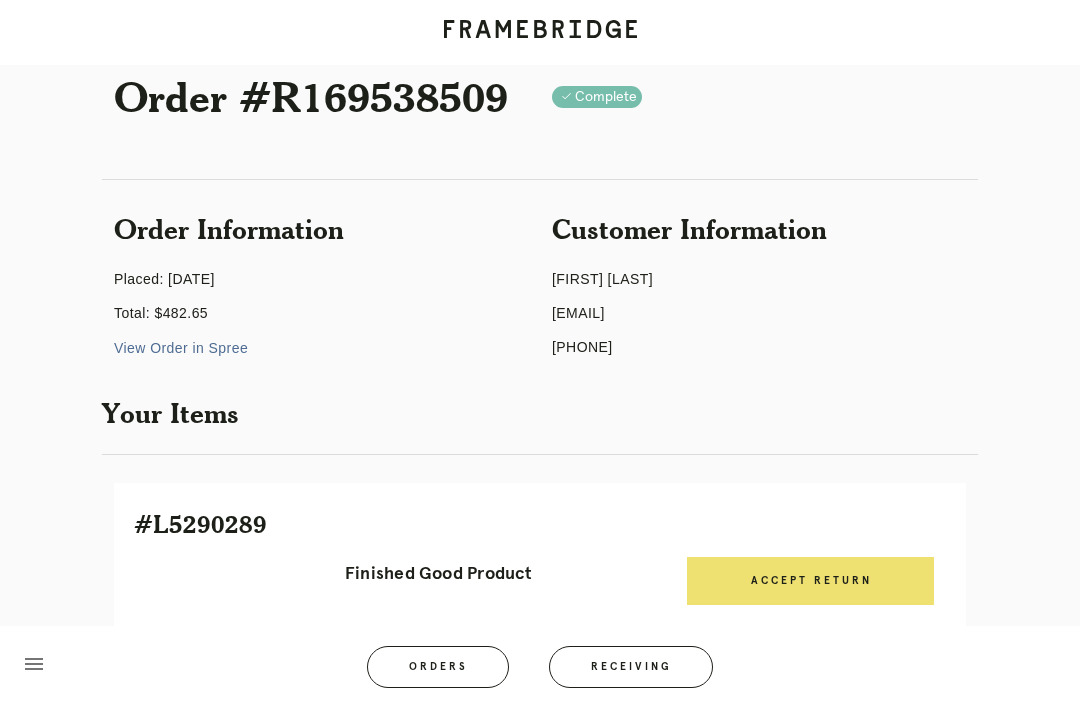 scroll, scrollTop: 51, scrollLeft: 0, axis: vertical 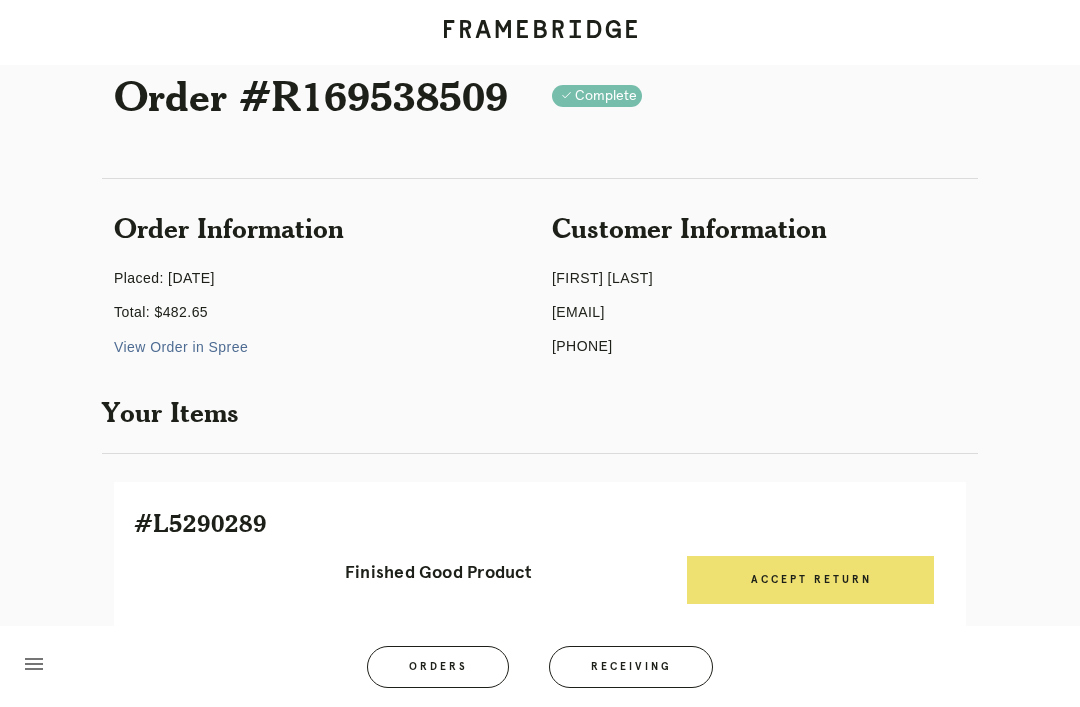 click on "View Order in Spree" at bounding box center [181, 347] 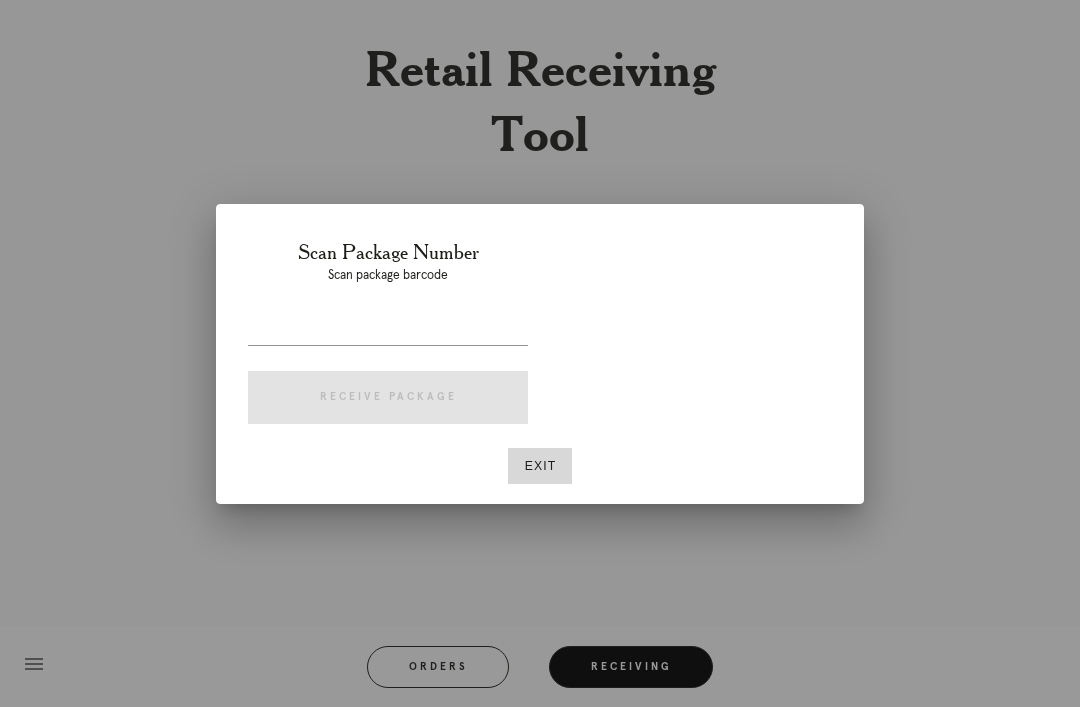 scroll, scrollTop: 0, scrollLeft: 0, axis: both 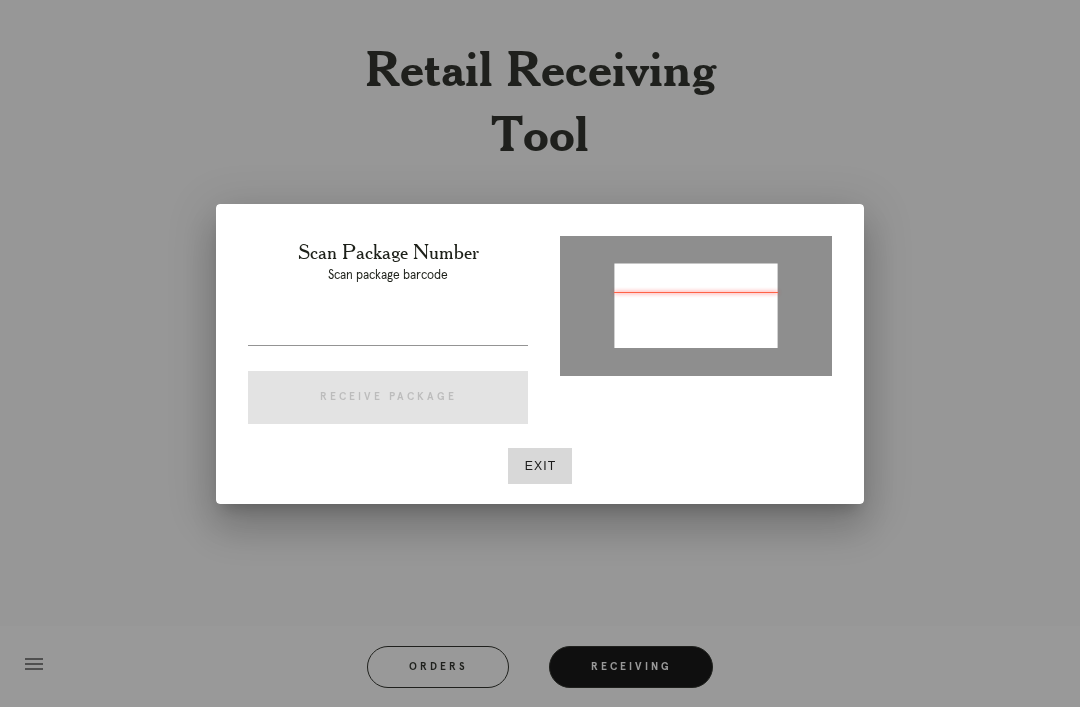 click at bounding box center [696, 304] 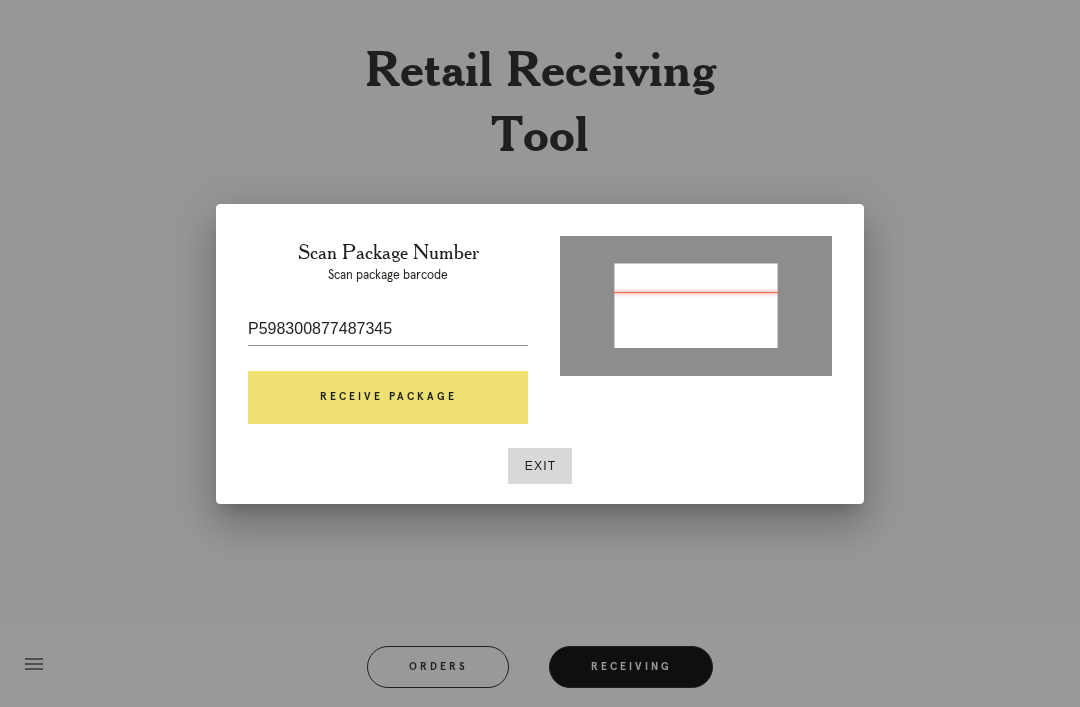 click on "Receive Package" at bounding box center [388, 398] 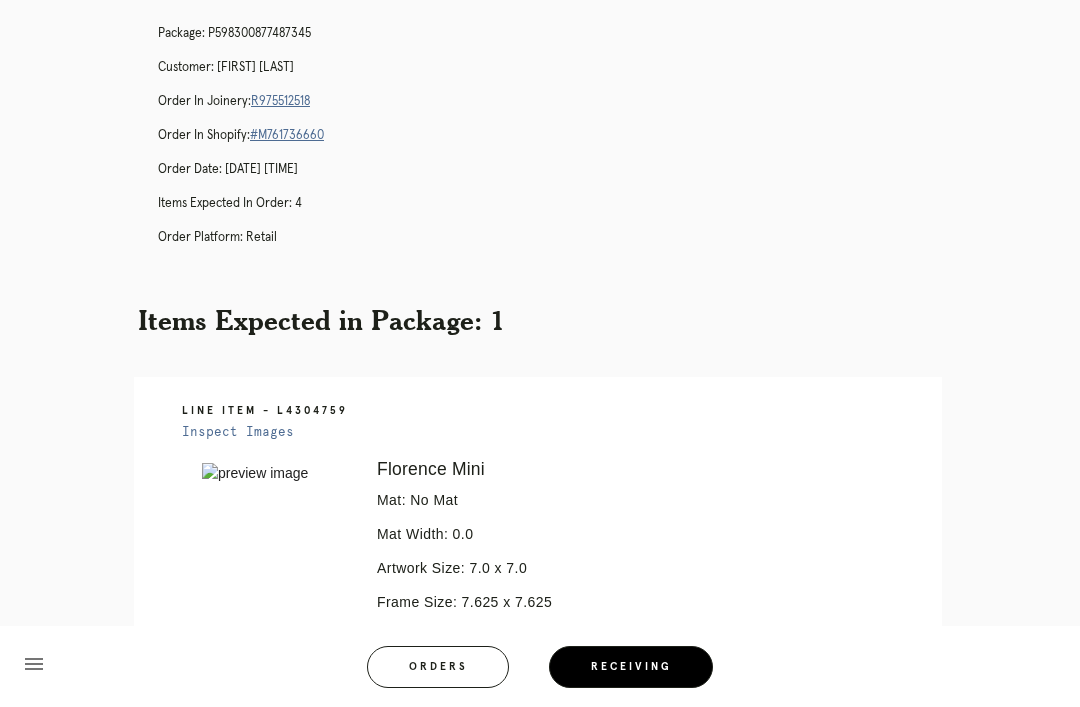 scroll, scrollTop: 0, scrollLeft: 0, axis: both 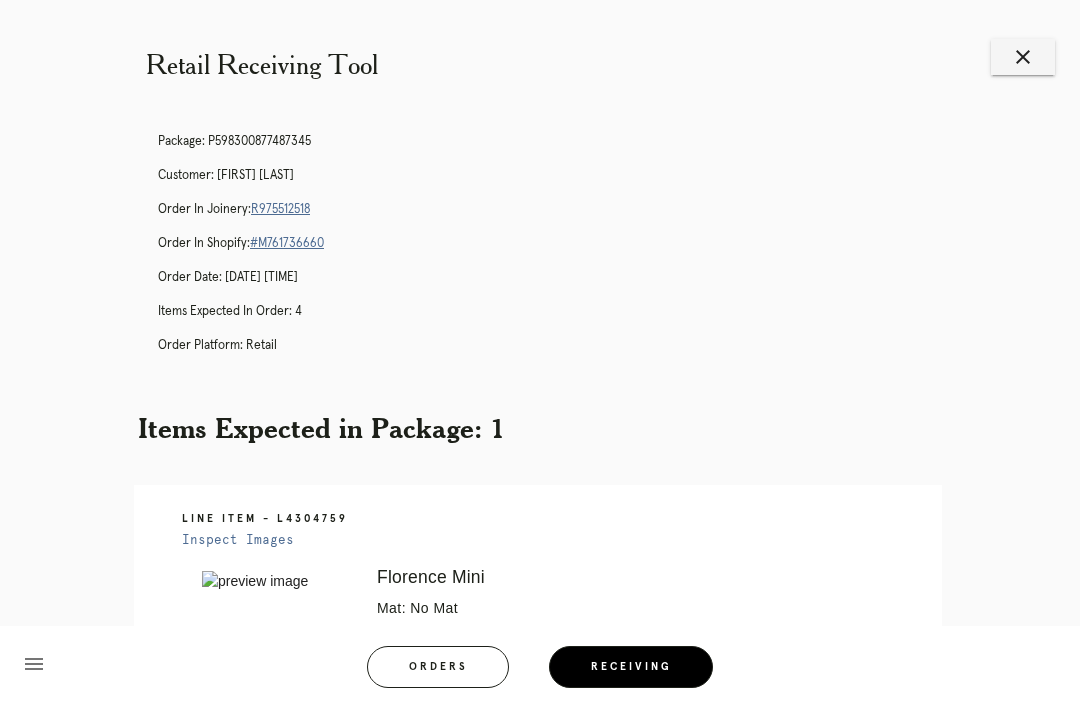 click on "R975512518" at bounding box center [280, 209] 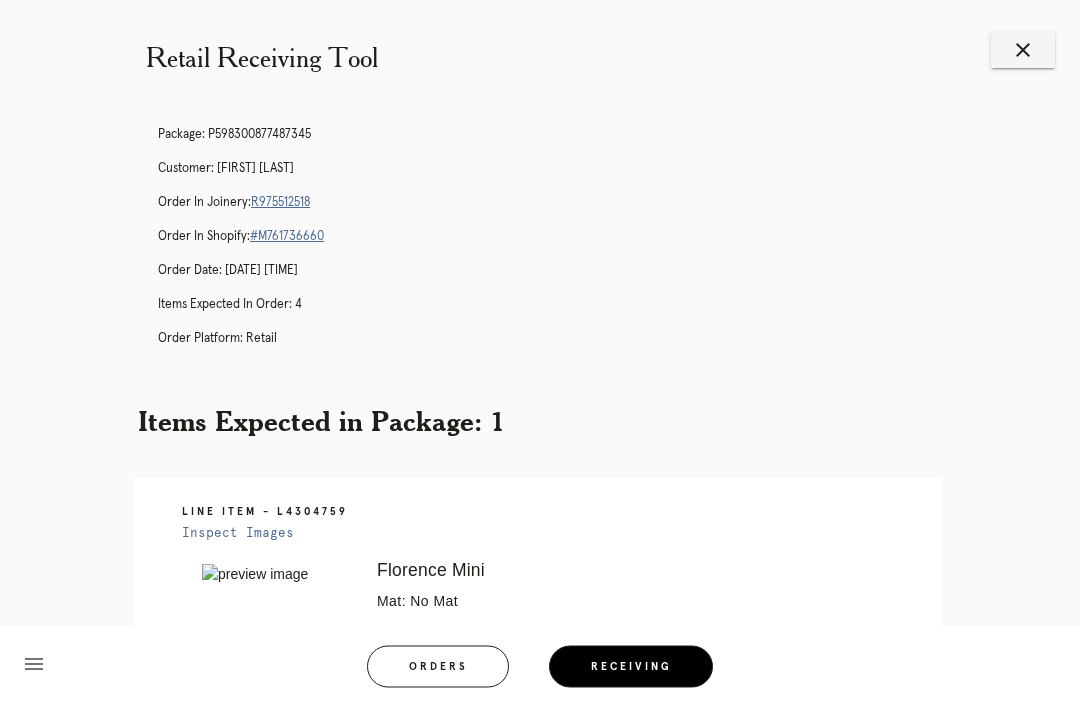 scroll, scrollTop: 0, scrollLeft: 0, axis: both 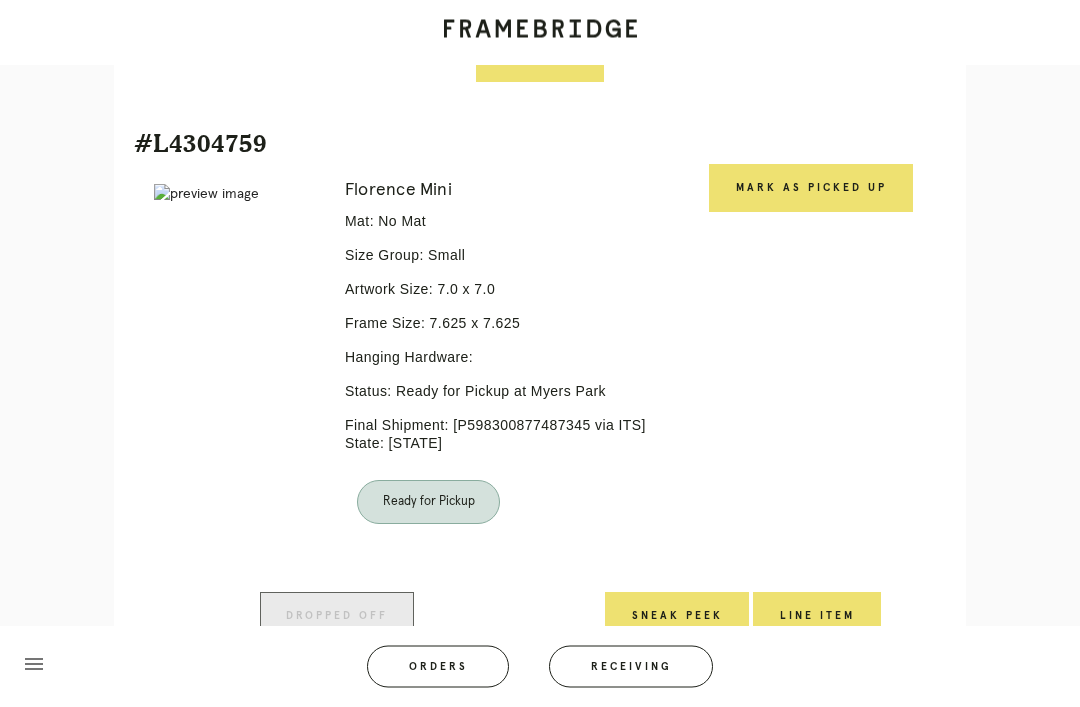 click on "Mark as Picked Up" at bounding box center (811, 189) 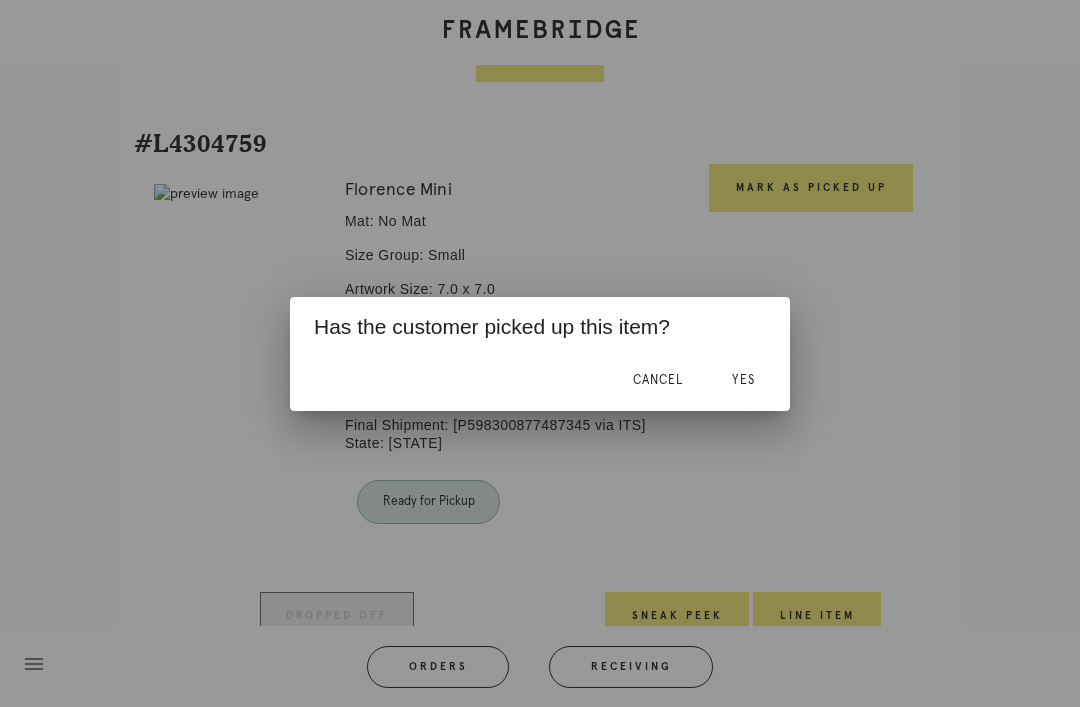 click on "Yes" at bounding box center (743, 381) 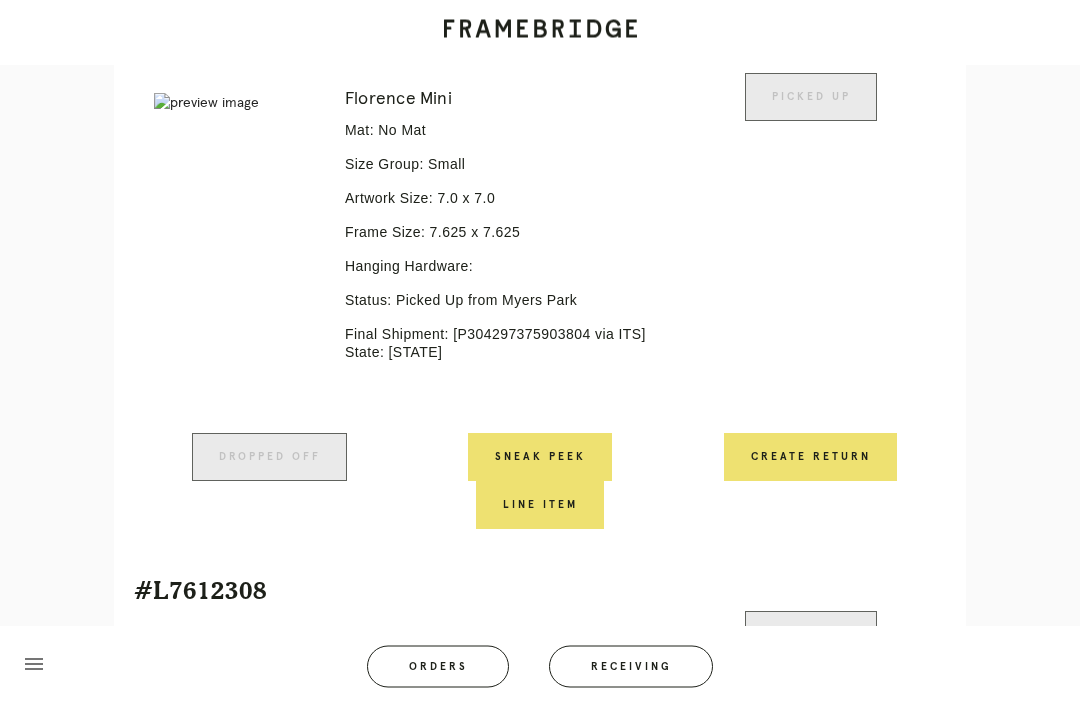 scroll, scrollTop: 970, scrollLeft: 0, axis: vertical 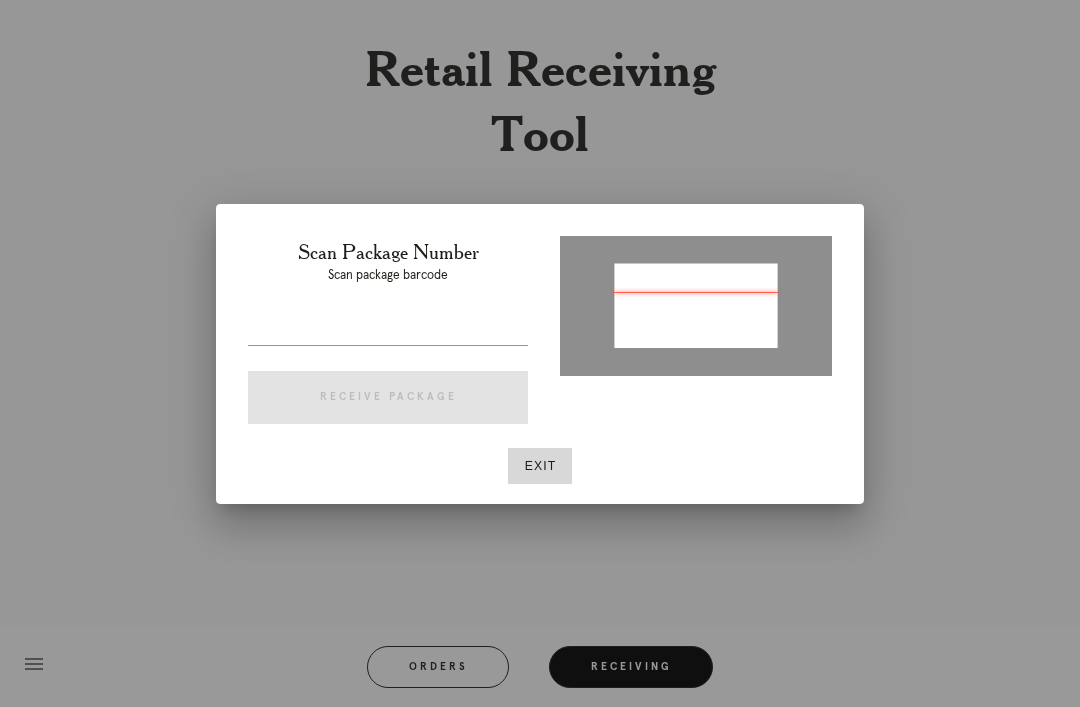 type on "P191531988326178" 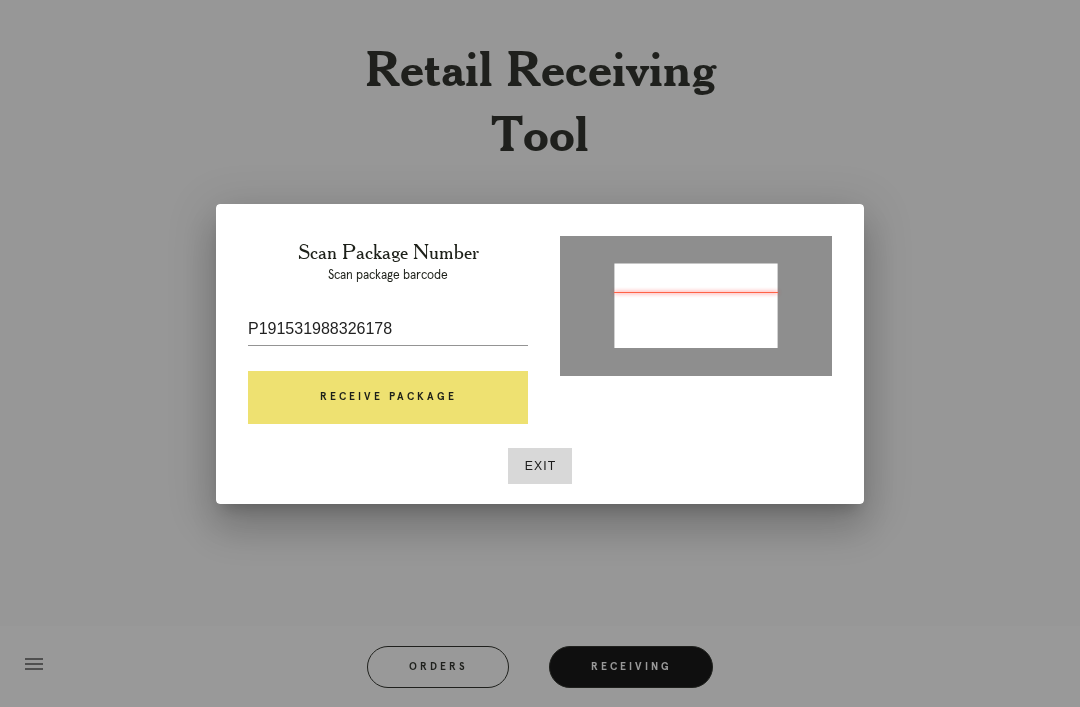 click on "Receive Package" at bounding box center (388, 398) 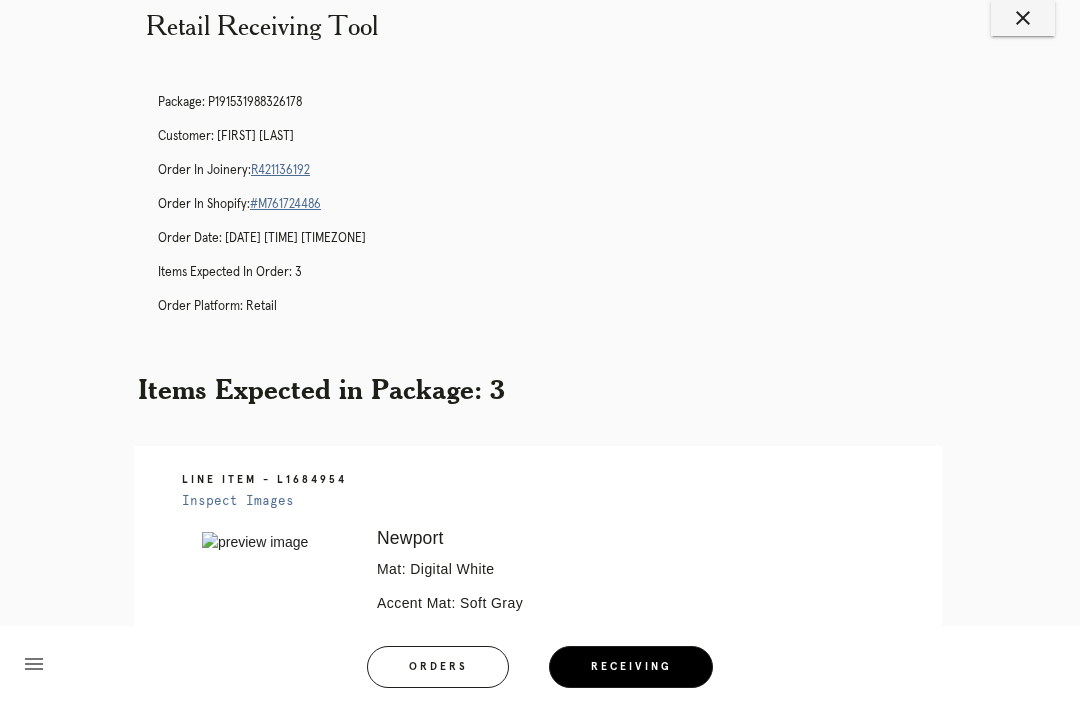 scroll, scrollTop: 38, scrollLeft: 0, axis: vertical 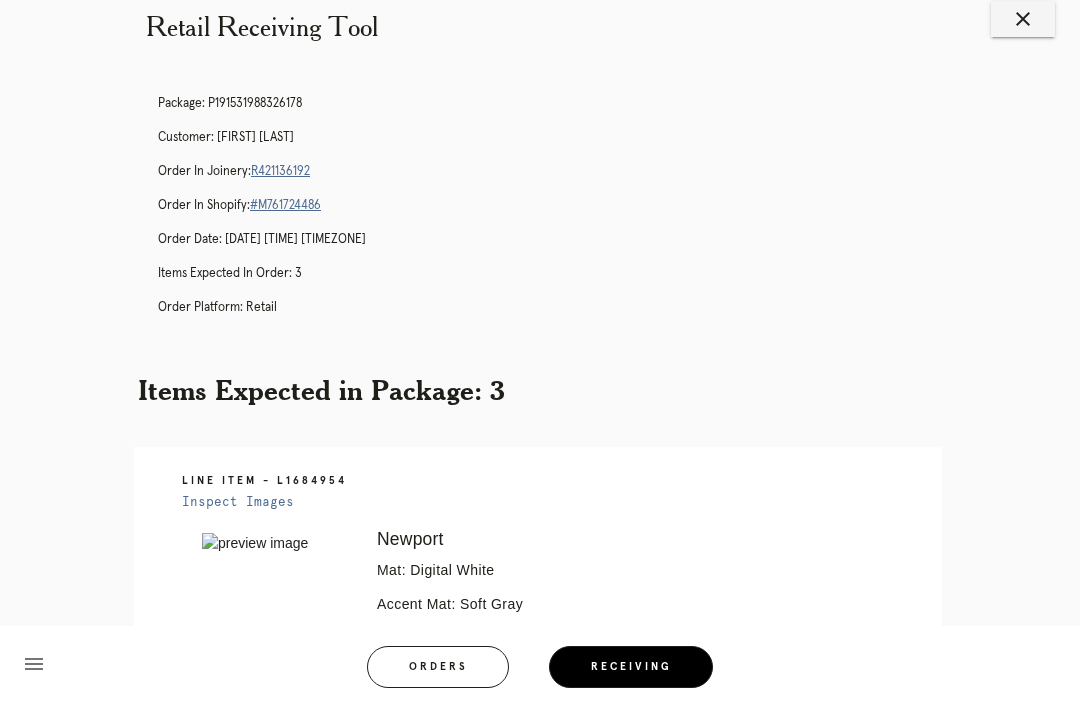 click on "R421136192" at bounding box center (280, 171) 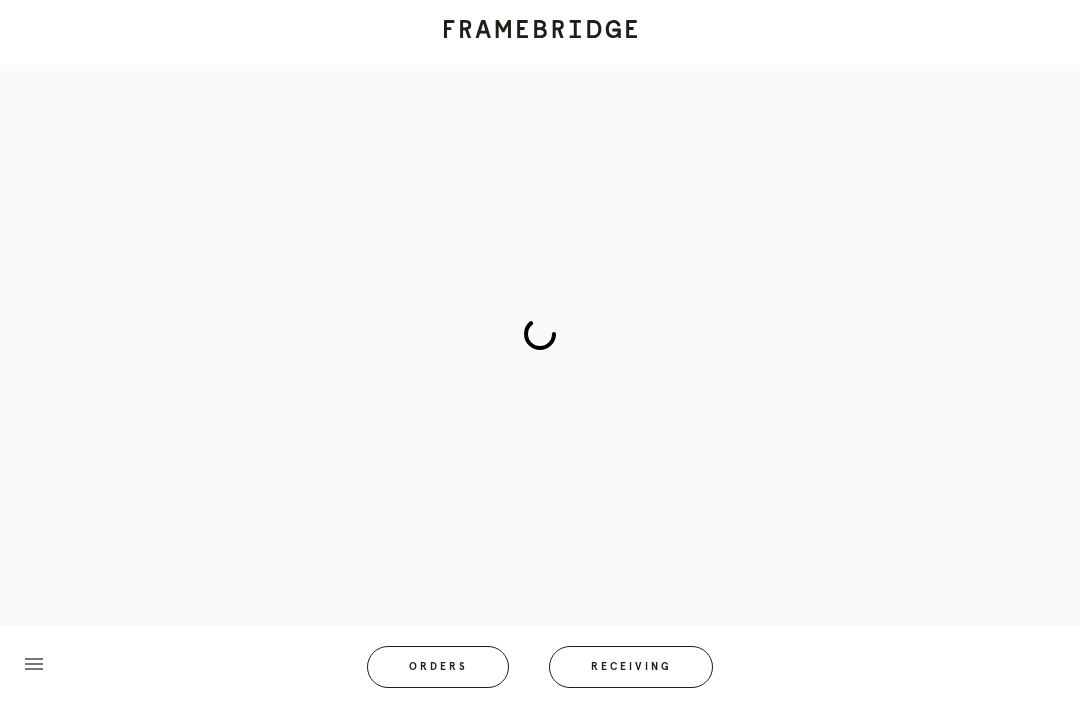 scroll, scrollTop: 0, scrollLeft: 0, axis: both 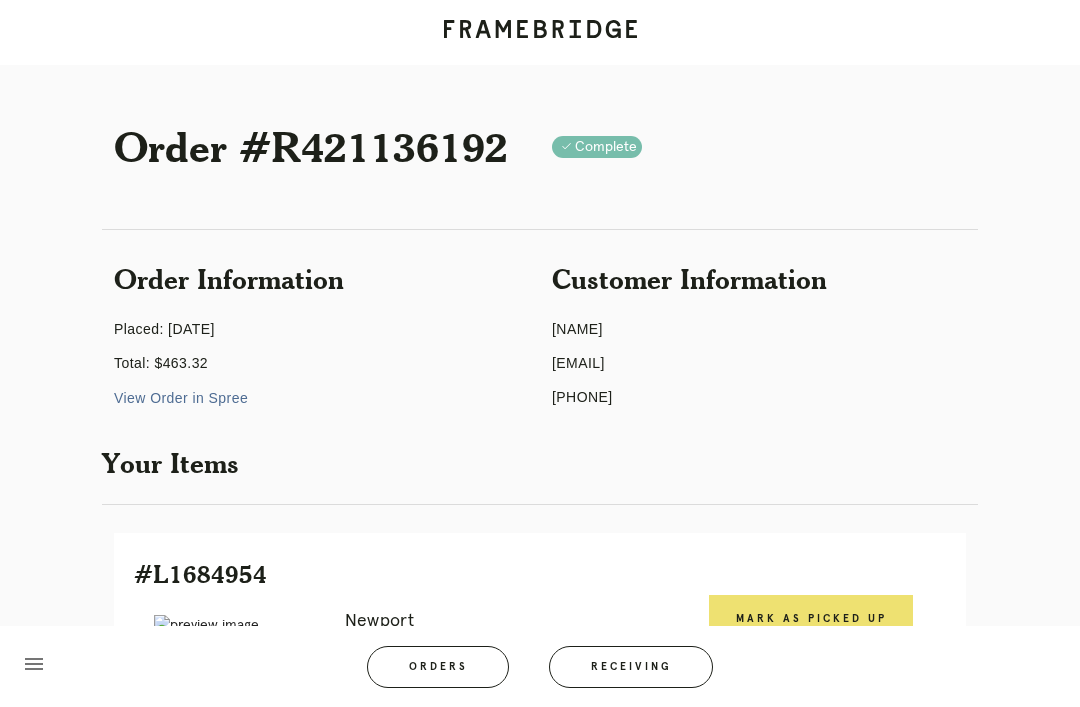 click on "View Order in Spree" at bounding box center [181, 398] 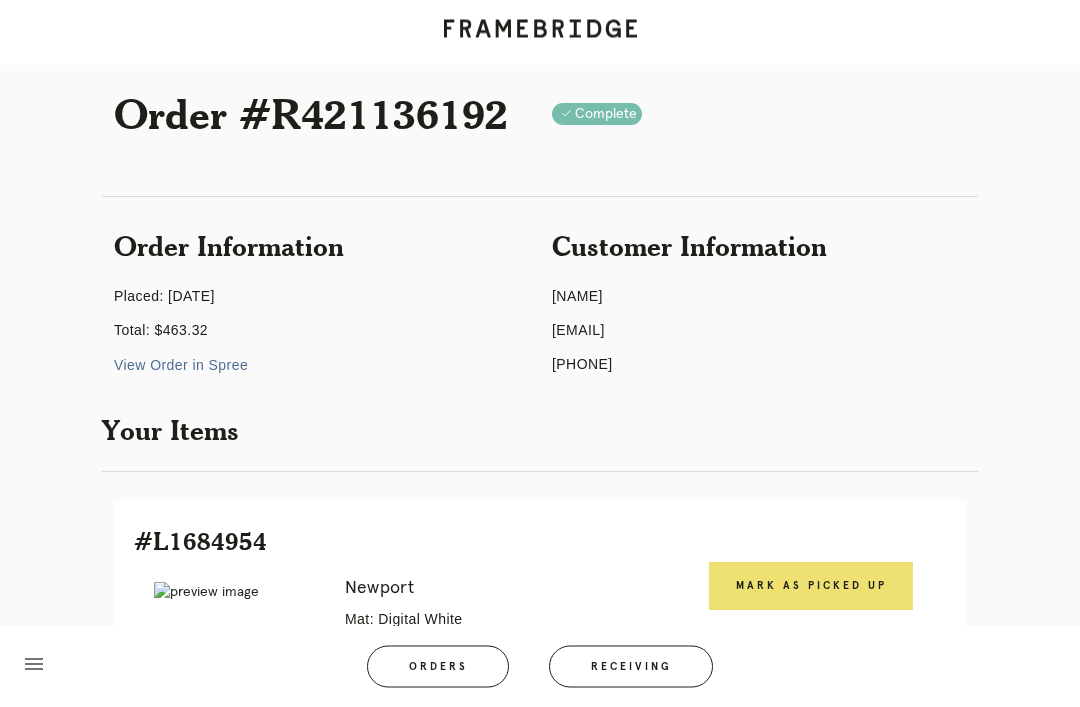 scroll, scrollTop: 0, scrollLeft: 0, axis: both 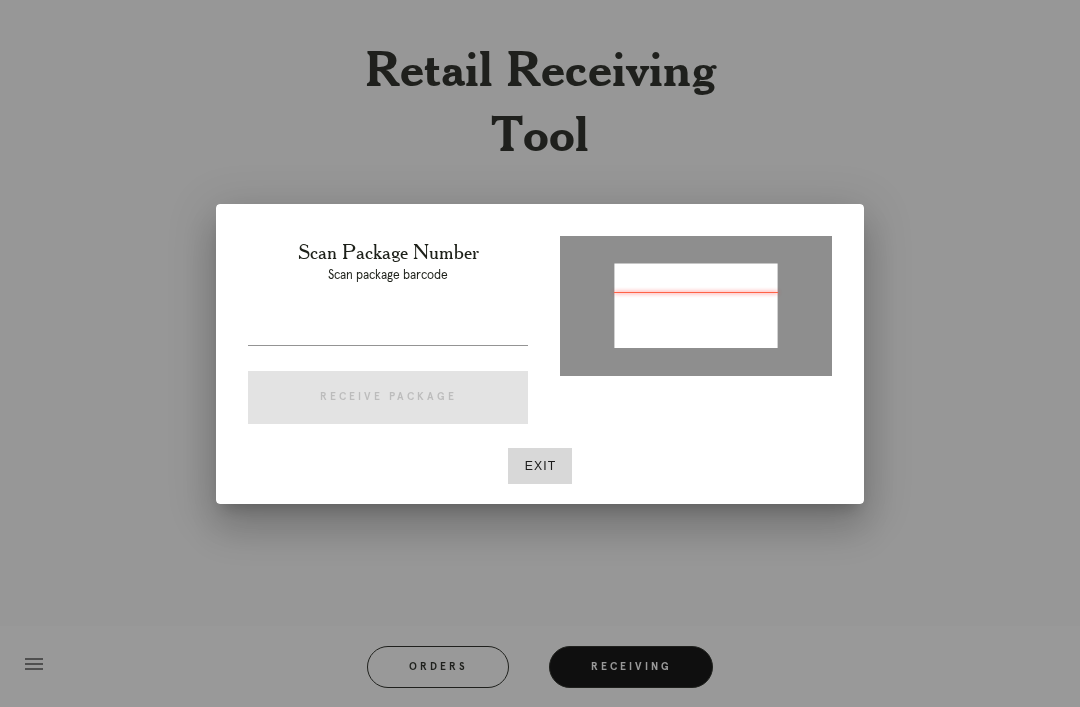 type on "P886320508452819" 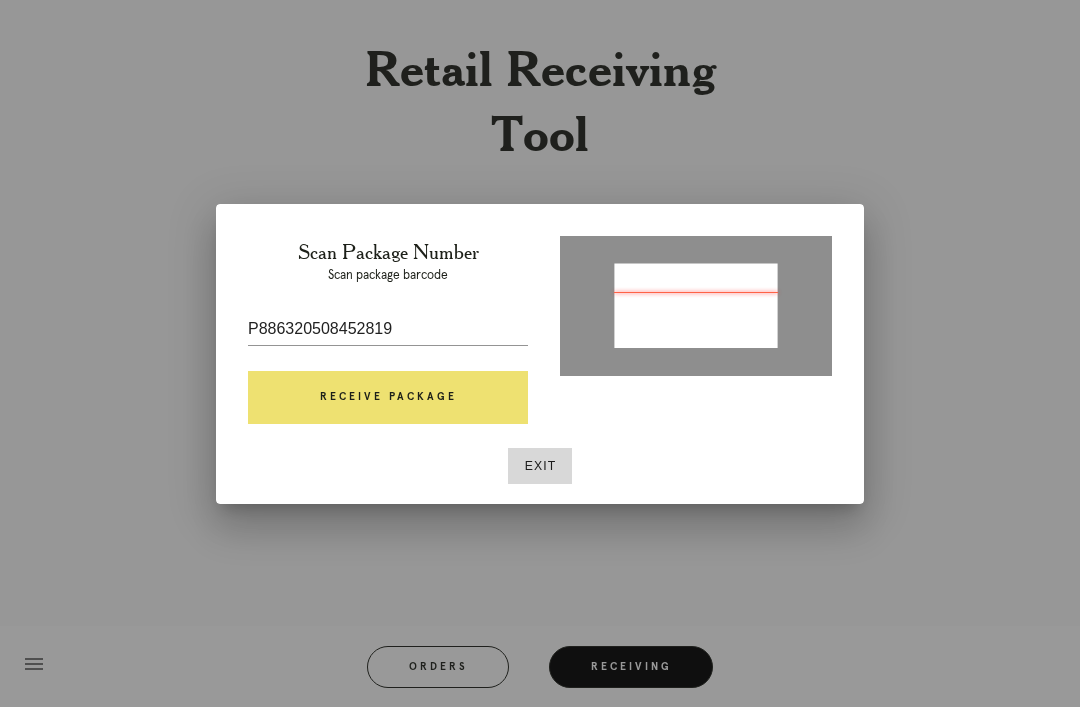 click on "Receive Package" at bounding box center (388, 398) 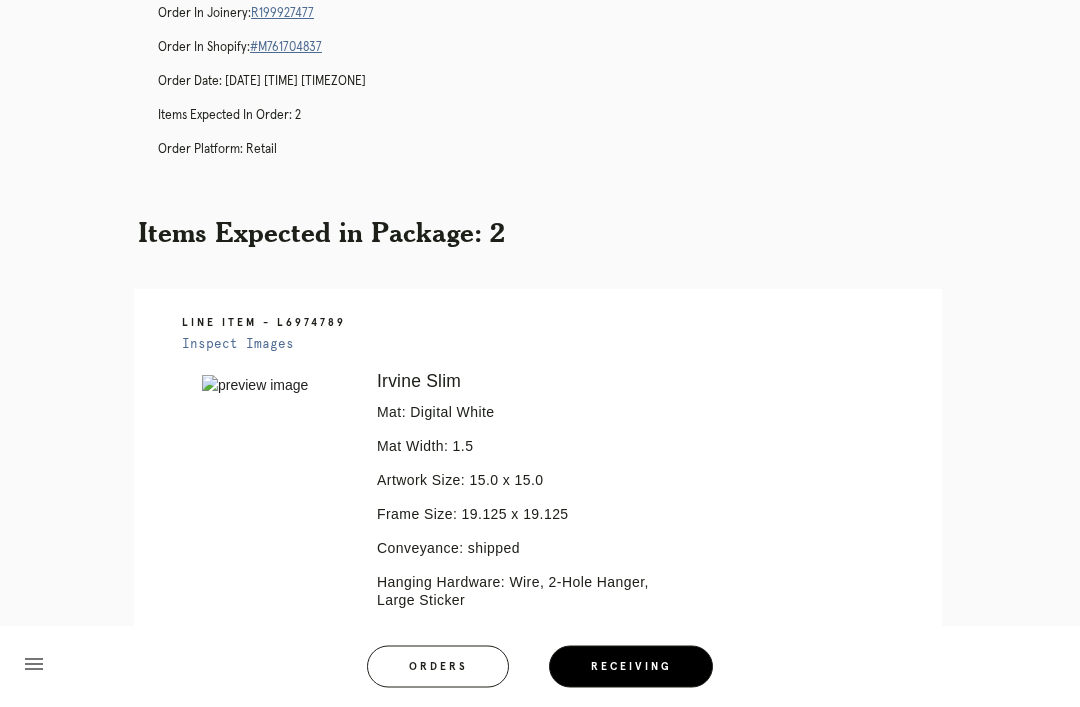 scroll, scrollTop: 0, scrollLeft: 0, axis: both 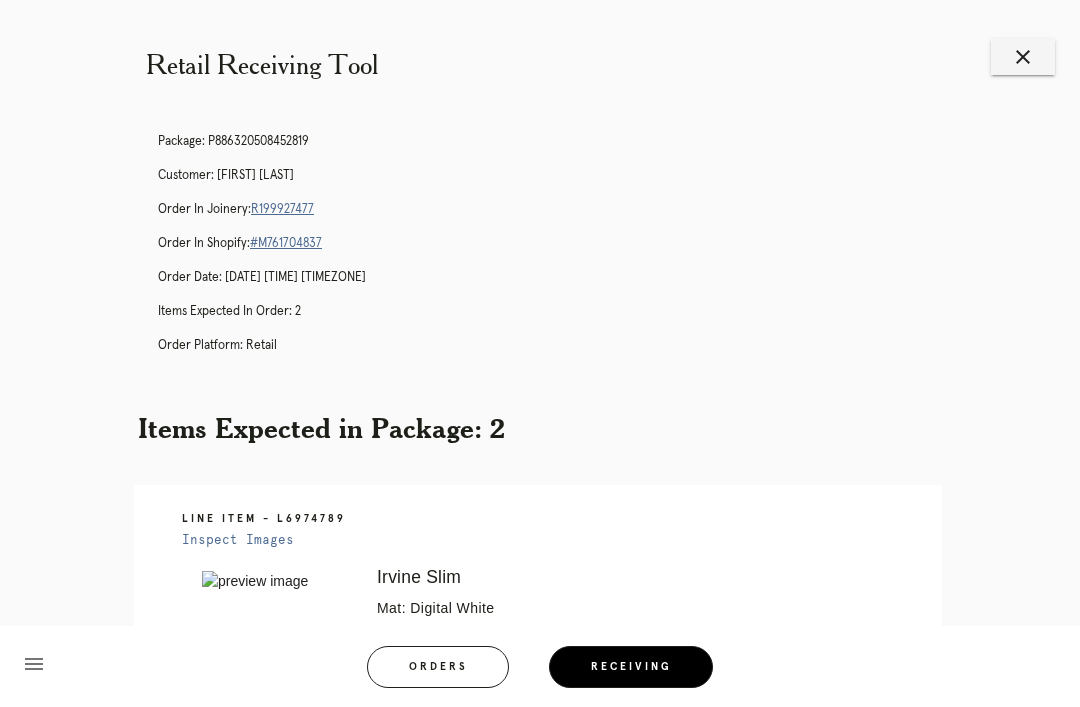 click on "R199927477" at bounding box center (282, 209) 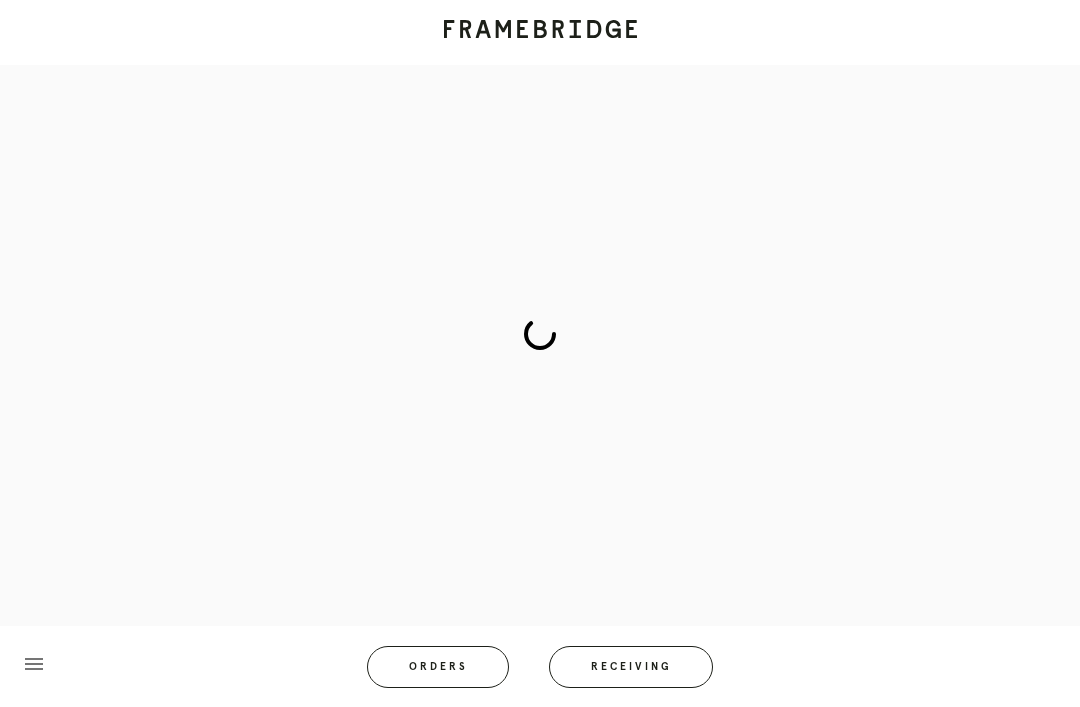 scroll, scrollTop: 0, scrollLeft: 0, axis: both 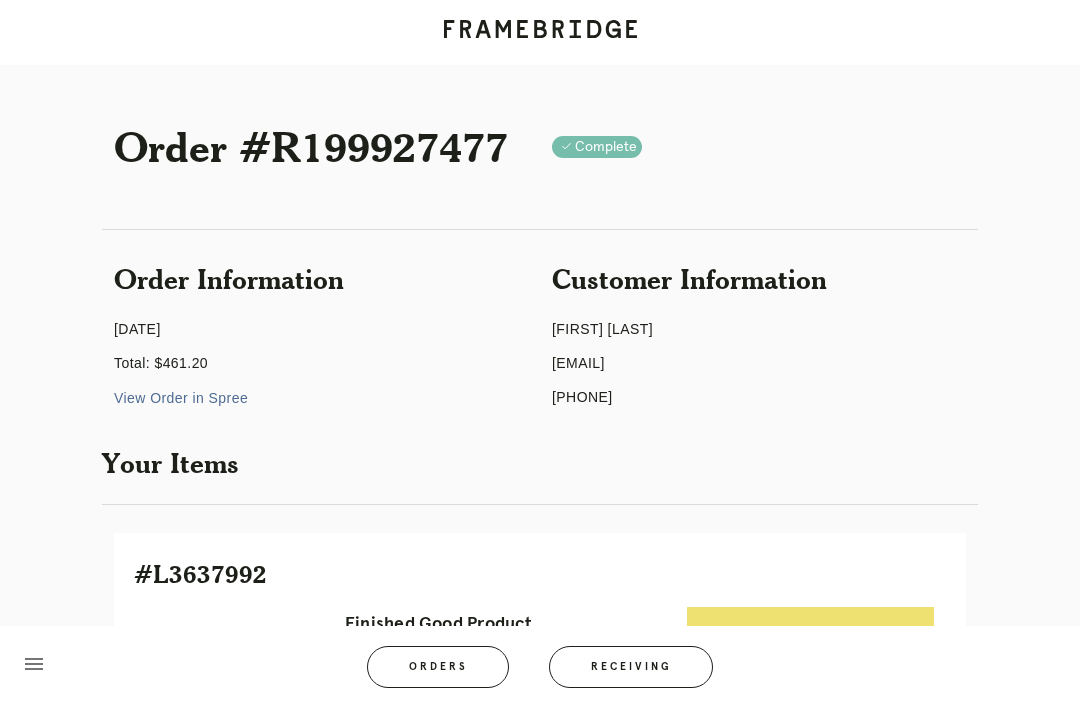 click on "View Order in Spree" at bounding box center [181, 398] 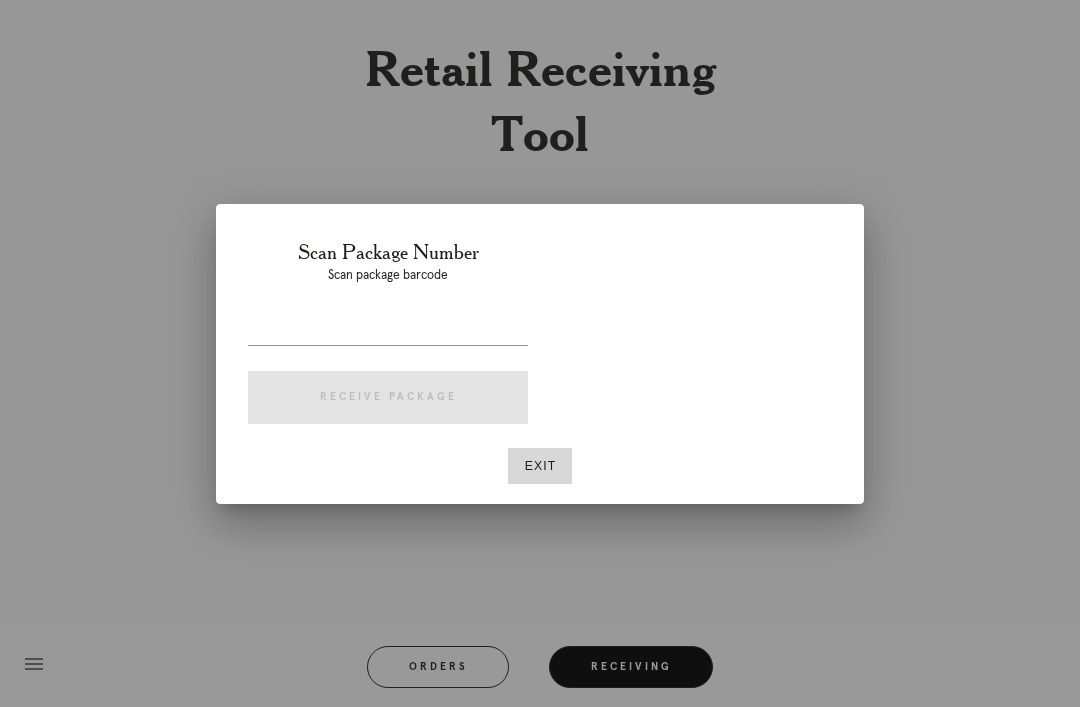 scroll, scrollTop: 0, scrollLeft: 0, axis: both 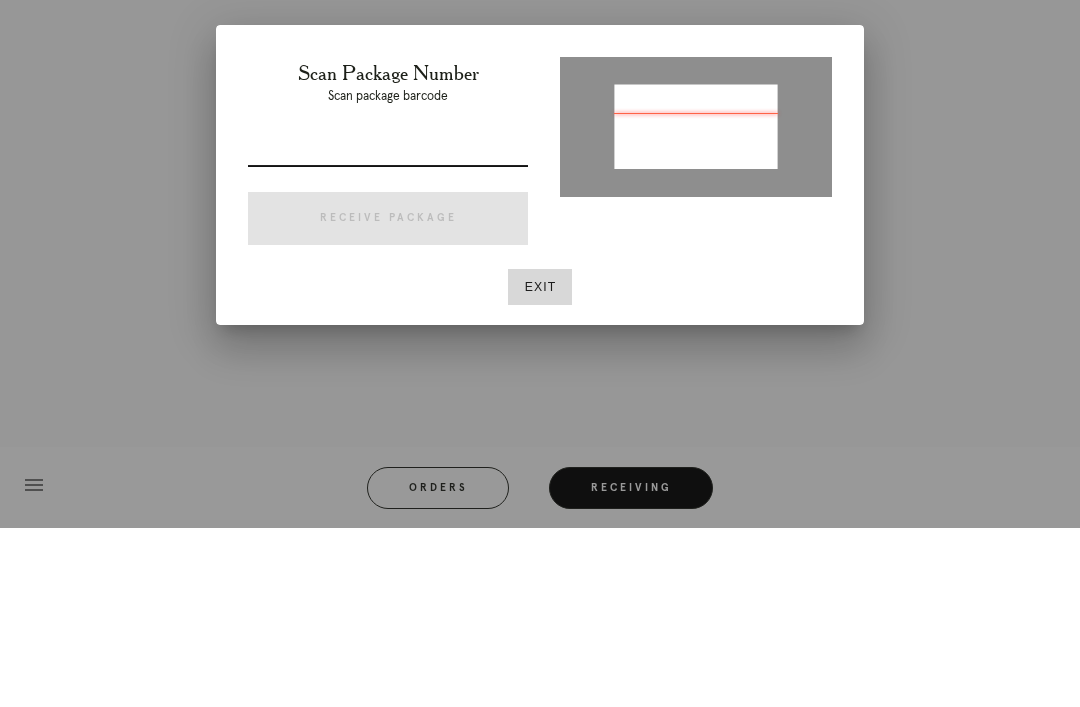 click at bounding box center [388, 329] 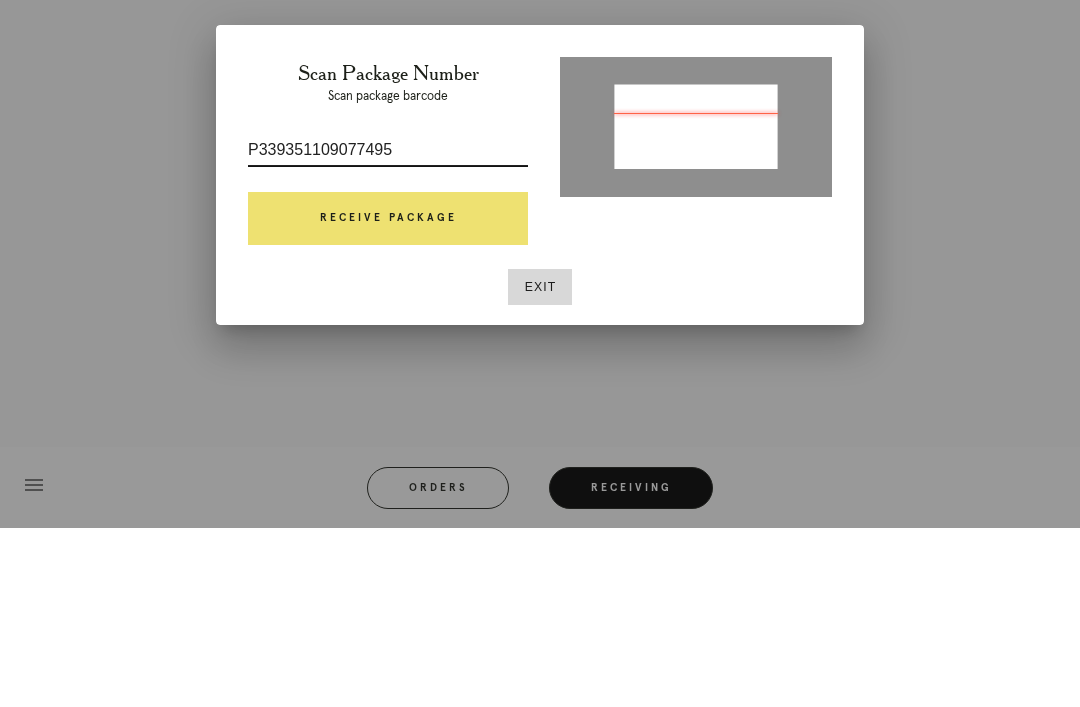 type on "P339351109077495" 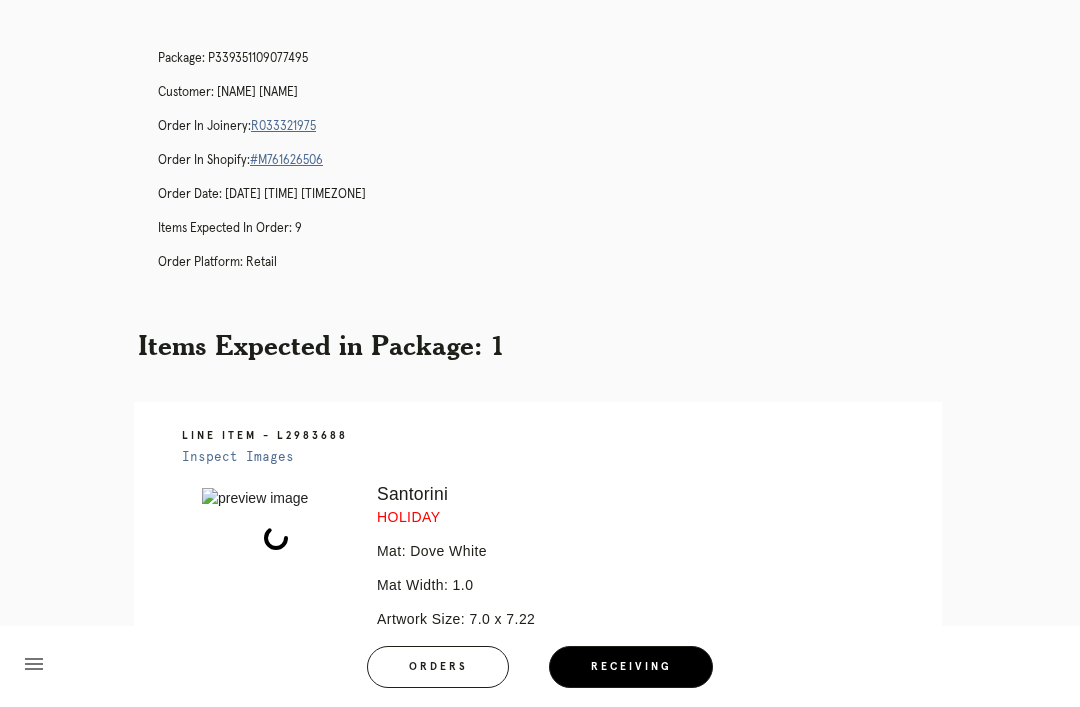 scroll, scrollTop: 58, scrollLeft: 0, axis: vertical 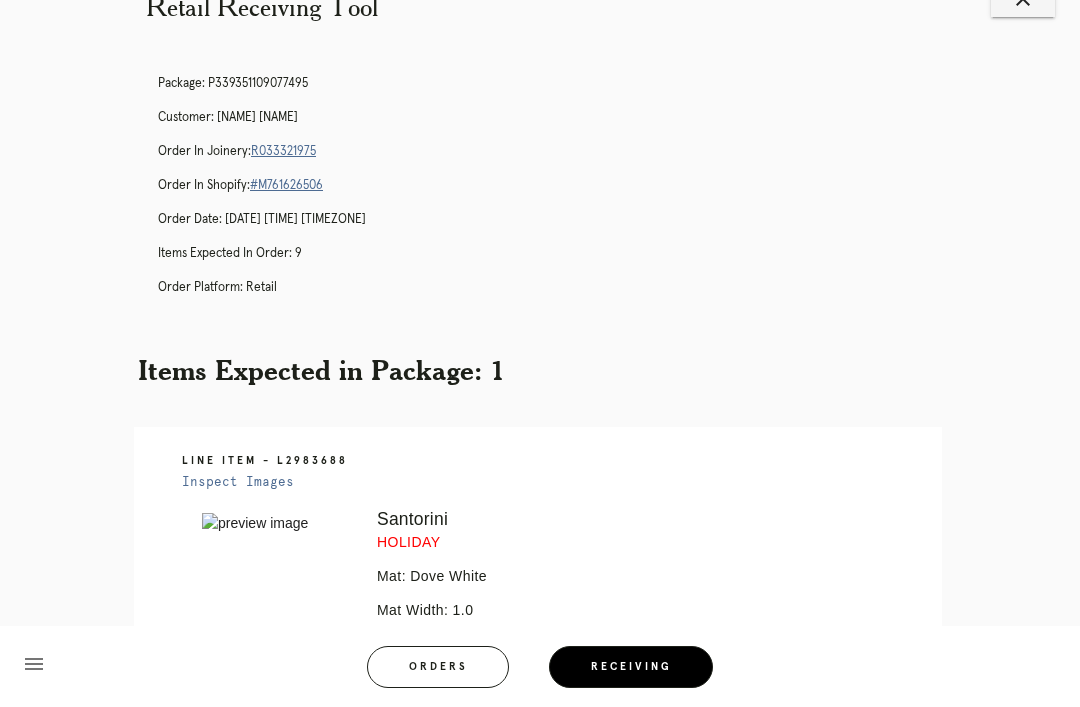 click on "R033321975" at bounding box center [283, 151] 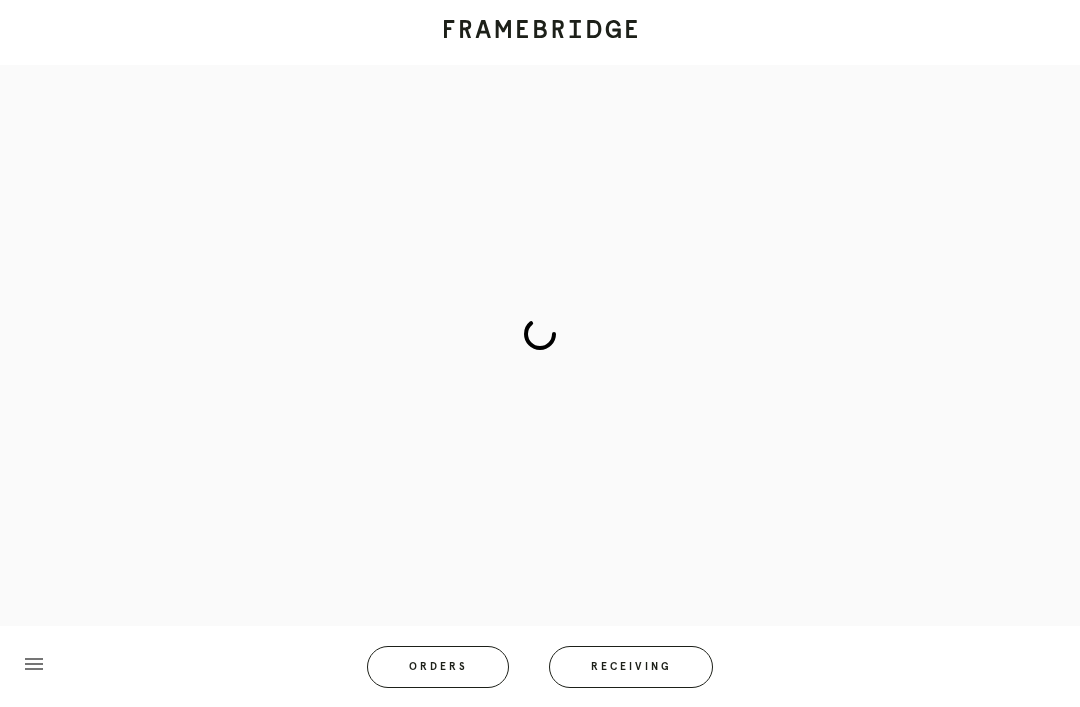 scroll, scrollTop: 0, scrollLeft: 0, axis: both 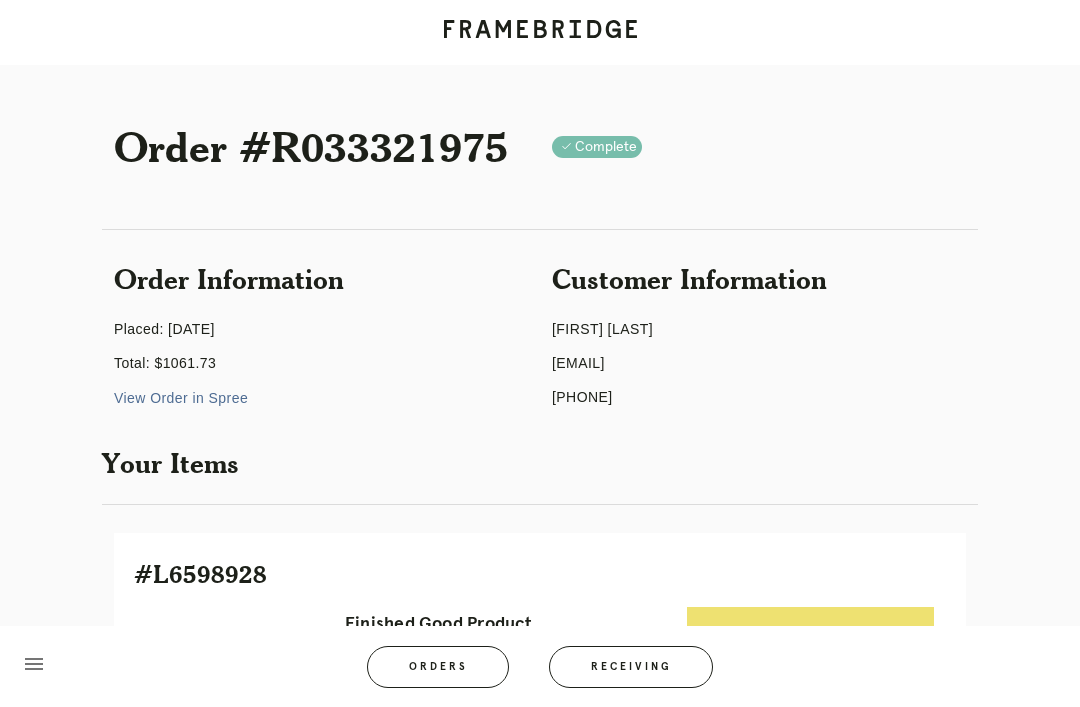 click on "View Order in Spree" at bounding box center [181, 398] 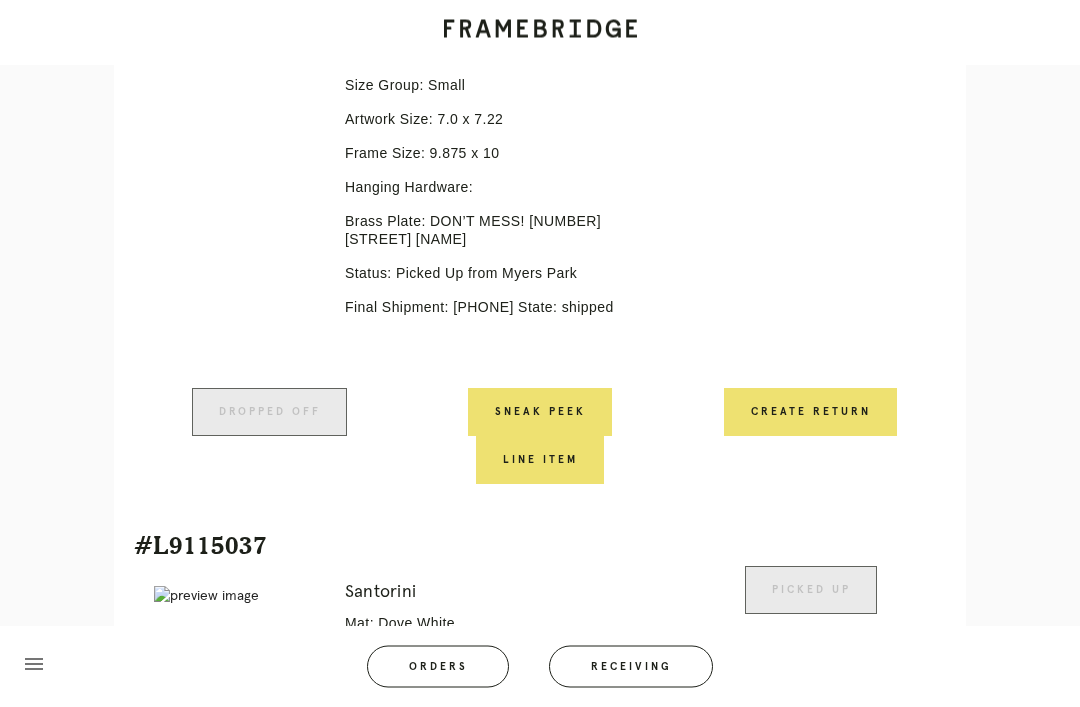 scroll, scrollTop: 1919, scrollLeft: 0, axis: vertical 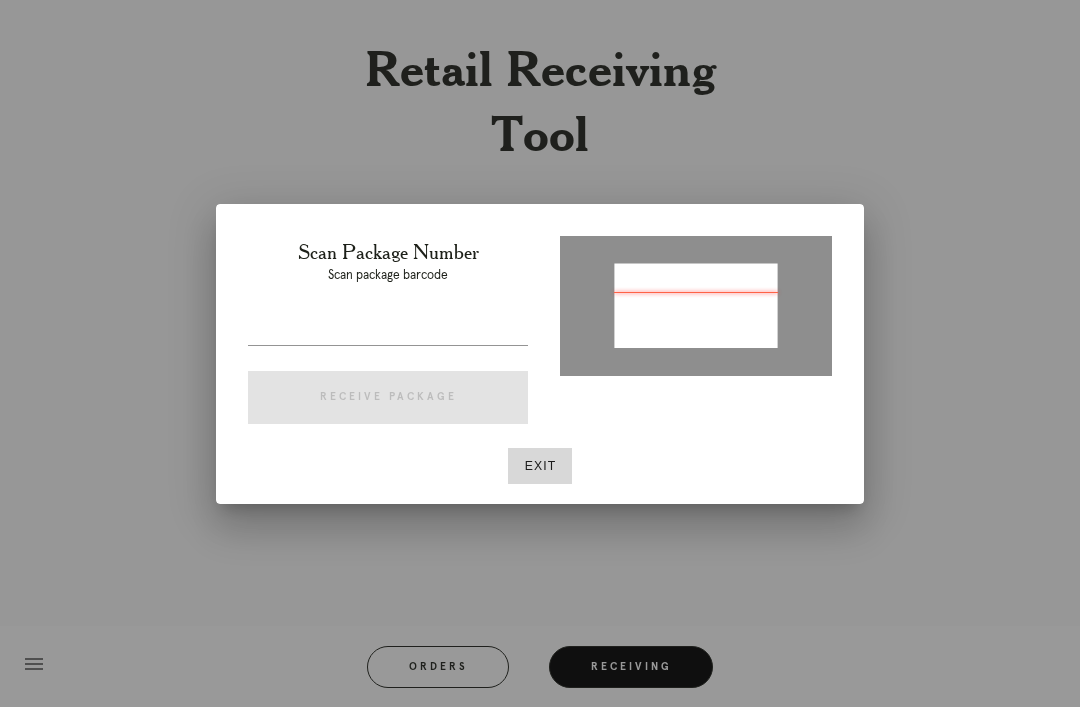type on "[NUMBER]" 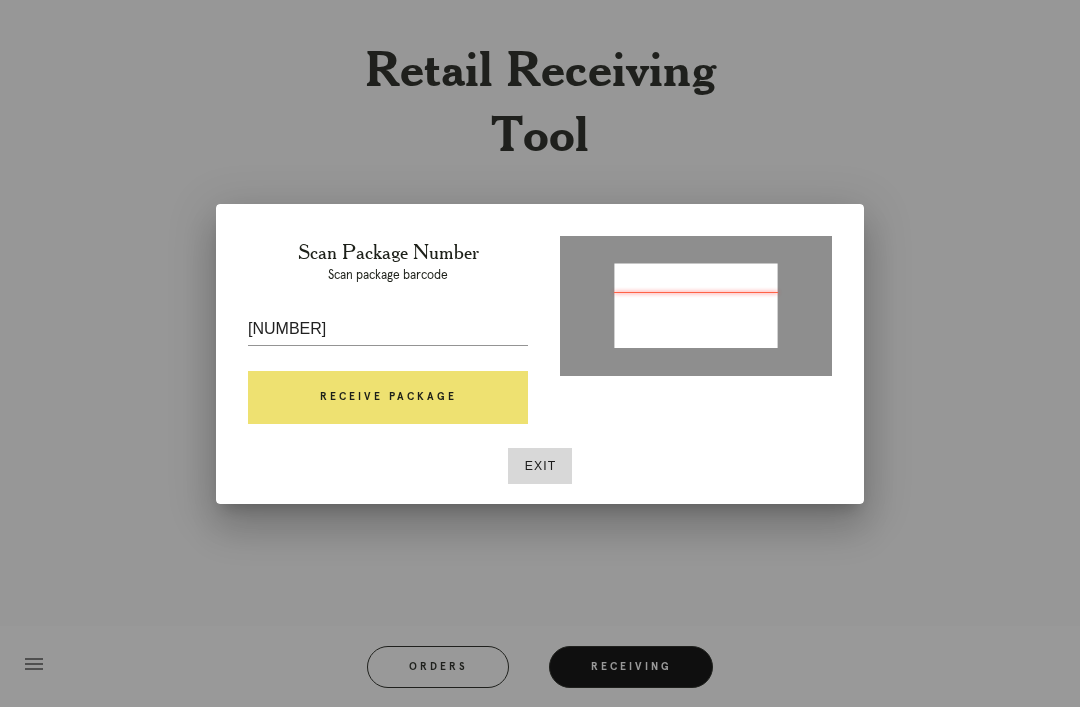 click on "Receive Package" at bounding box center (388, 398) 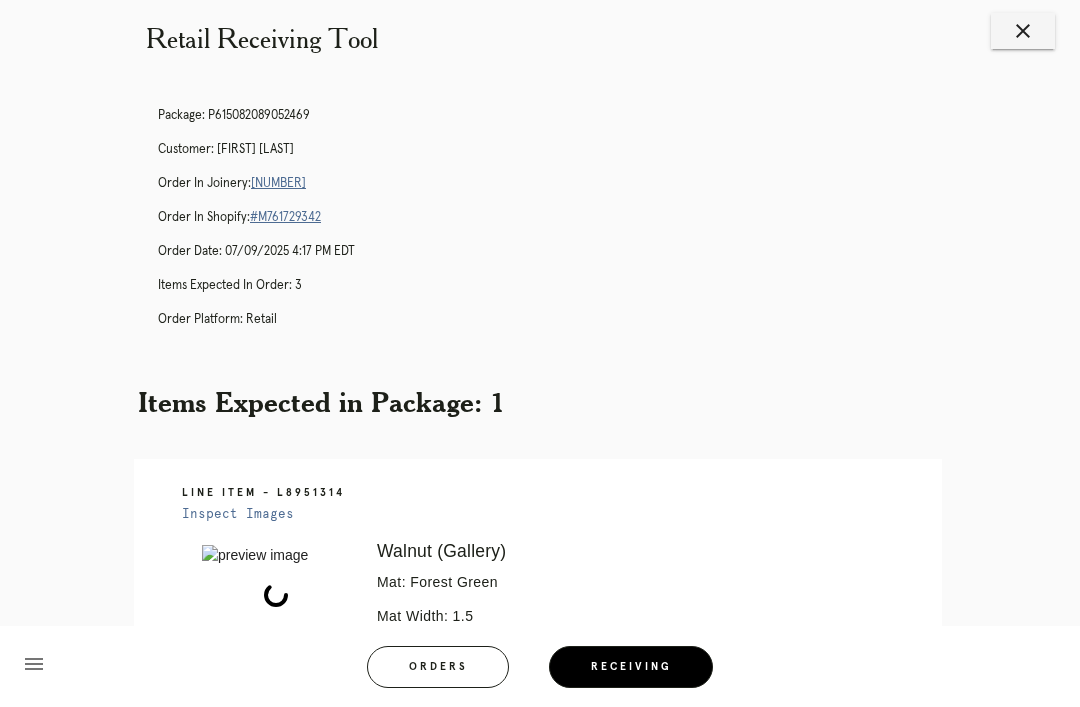 scroll, scrollTop: 24, scrollLeft: 0, axis: vertical 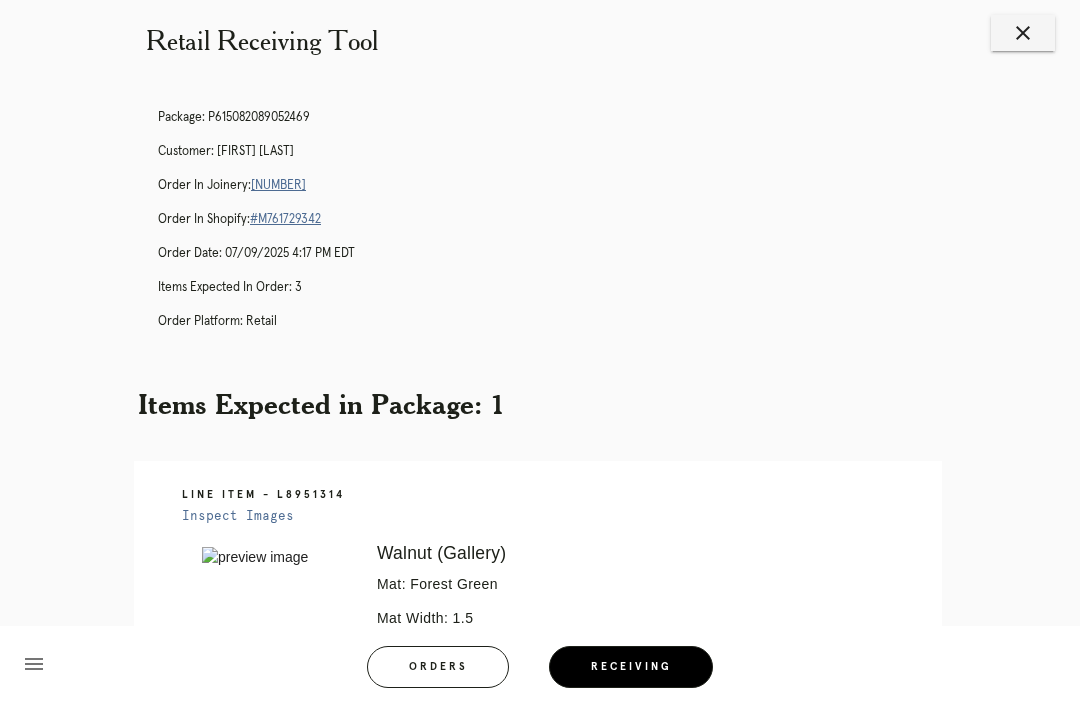 click on "[NUMBER]" at bounding box center [278, 185] 